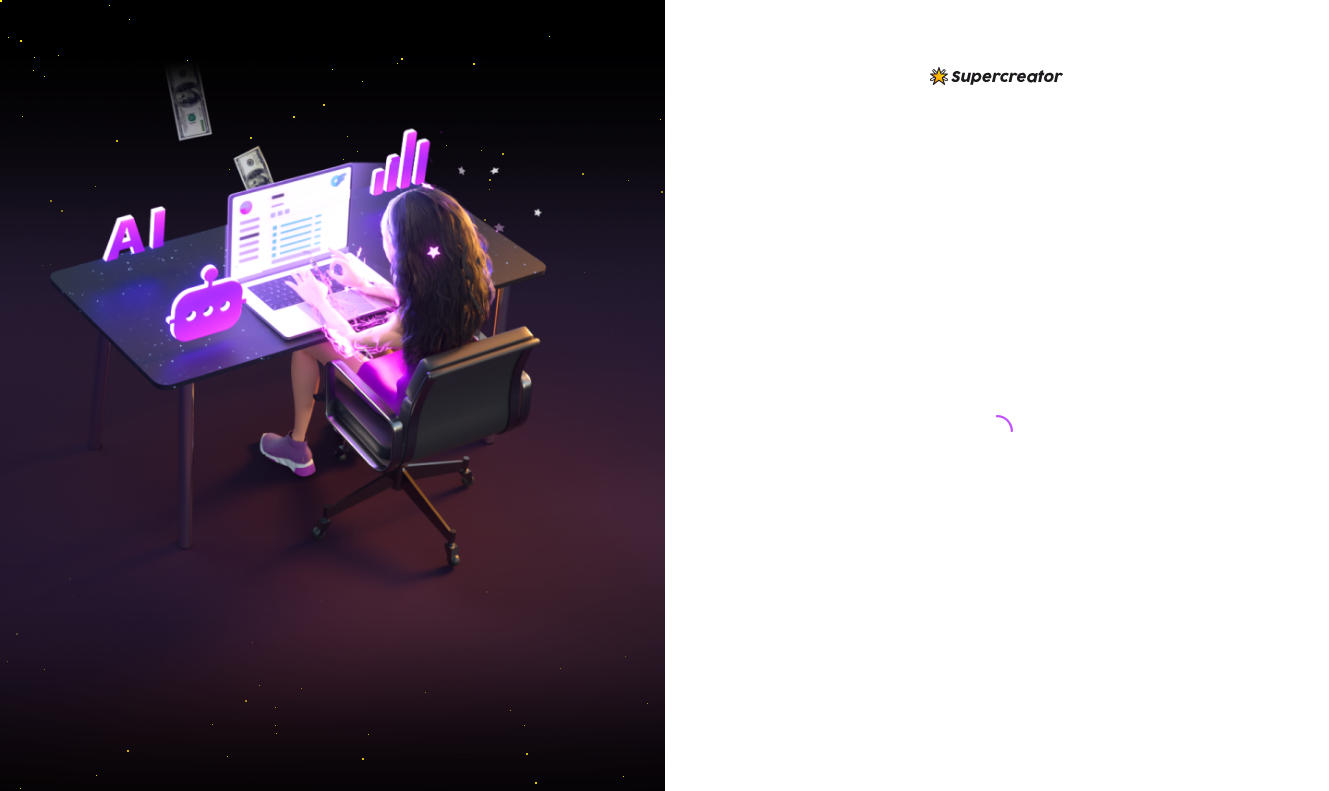 scroll, scrollTop: 0, scrollLeft: 0, axis: both 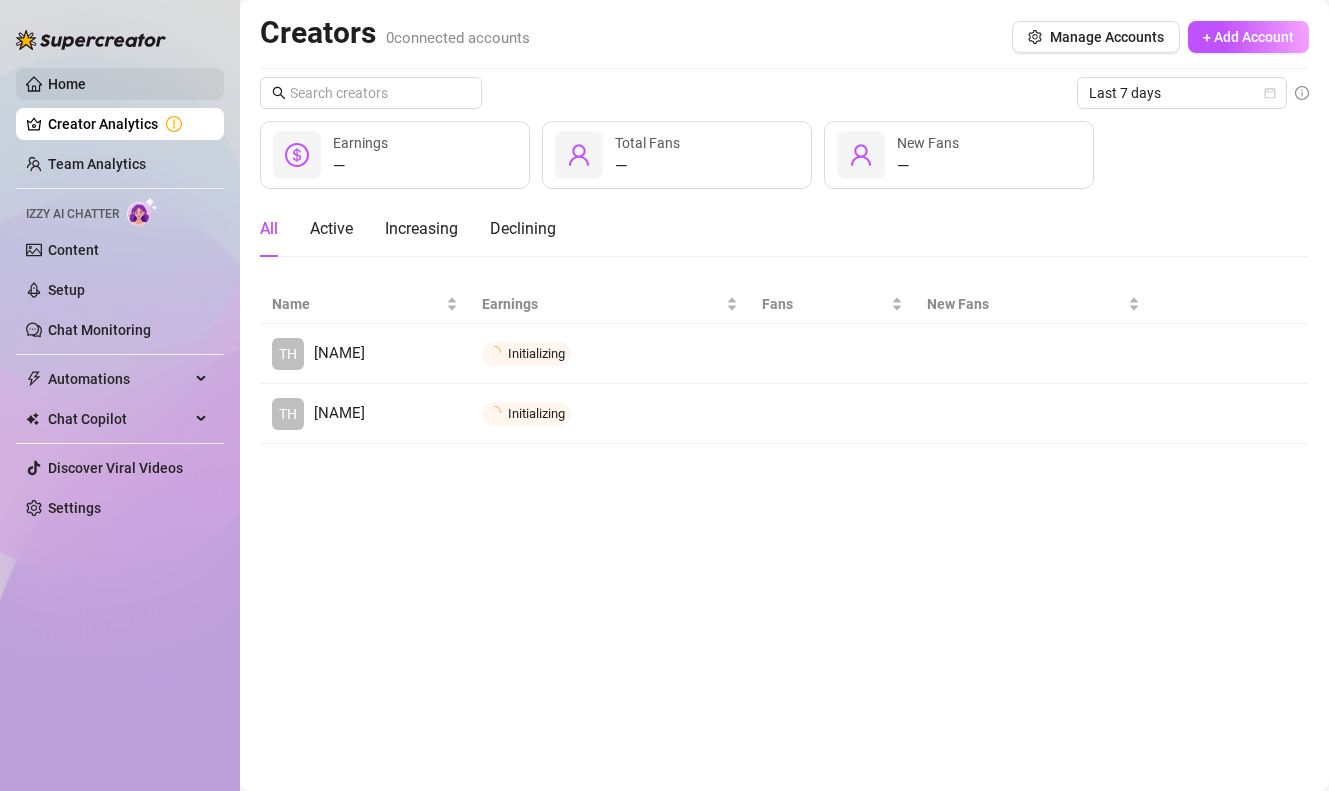click on "Home" at bounding box center (67, 84) 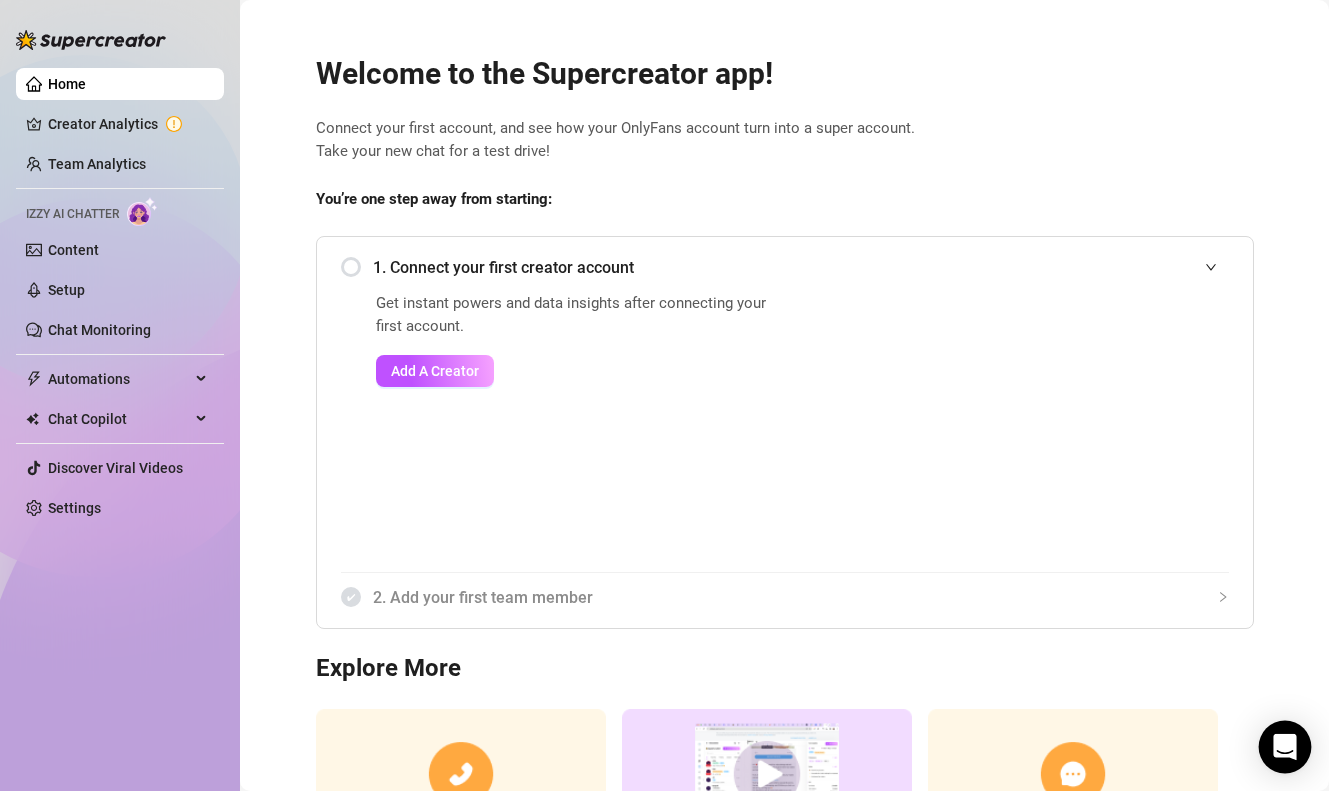 click 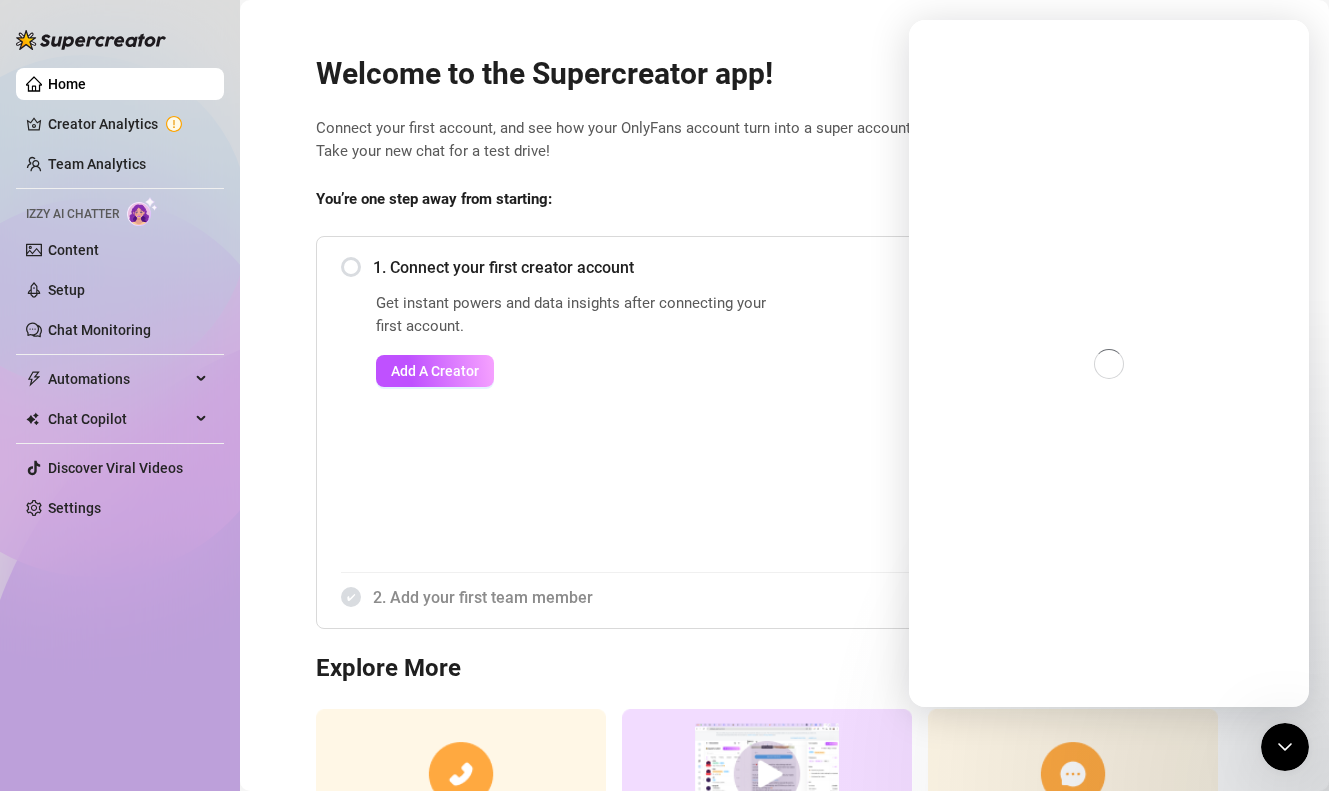 scroll, scrollTop: 0, scrollLeft: 0, axis: both 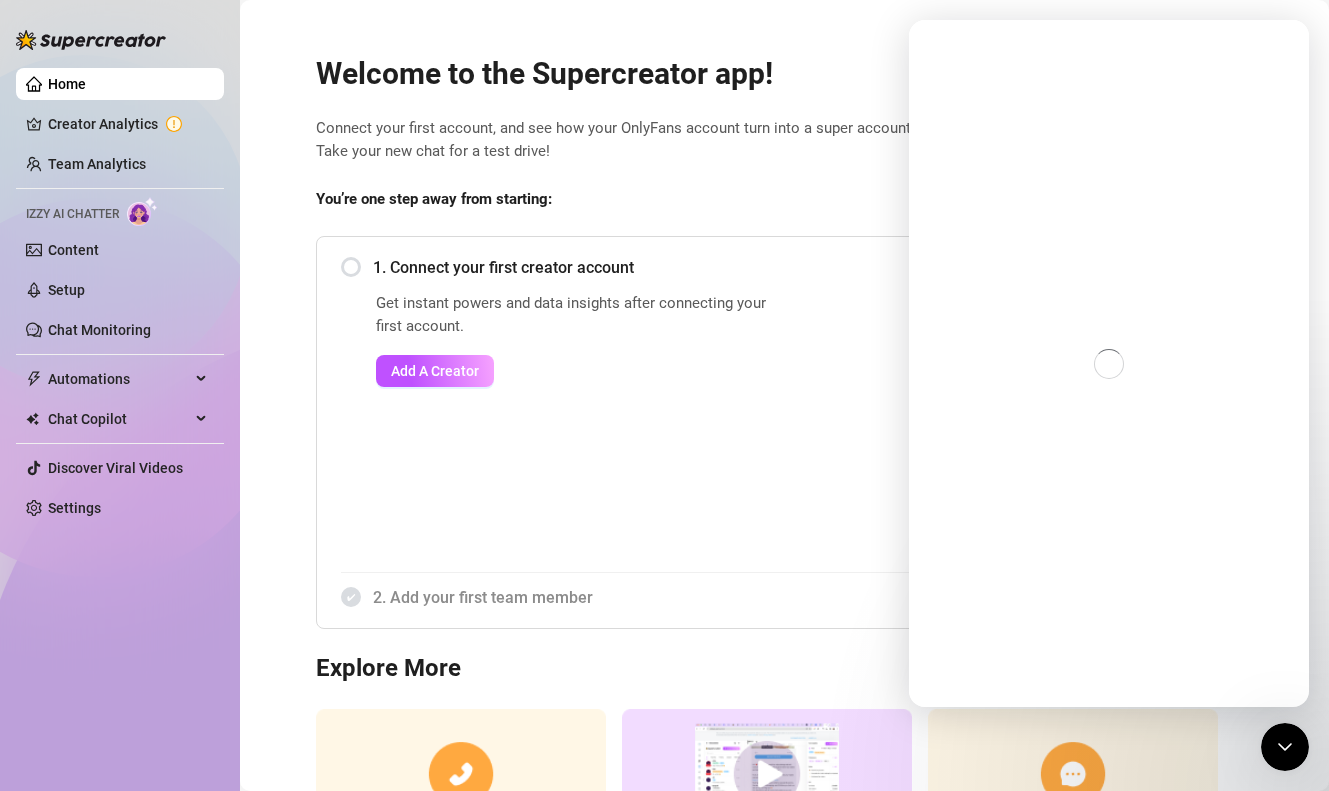 click 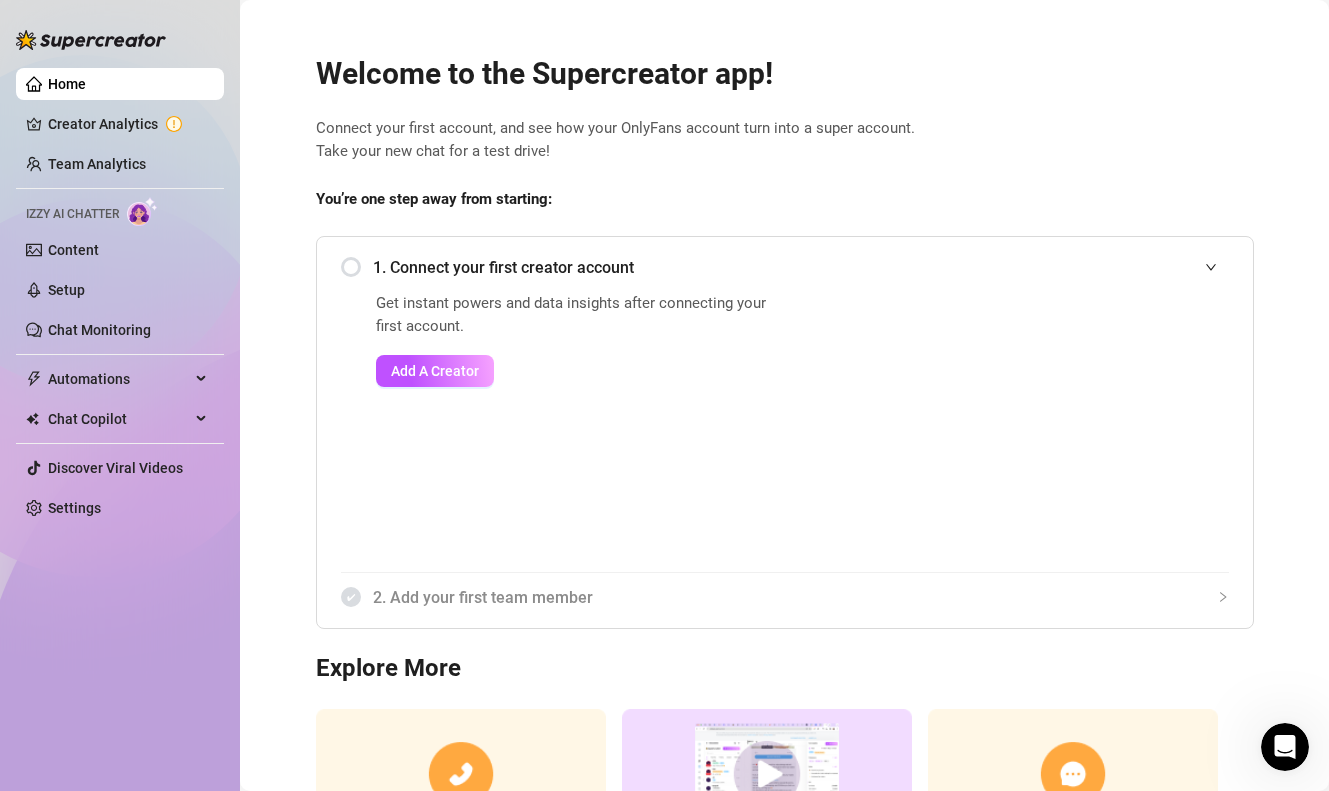scroll, scrollTop: 0, scrollLeft: 0, axis: both 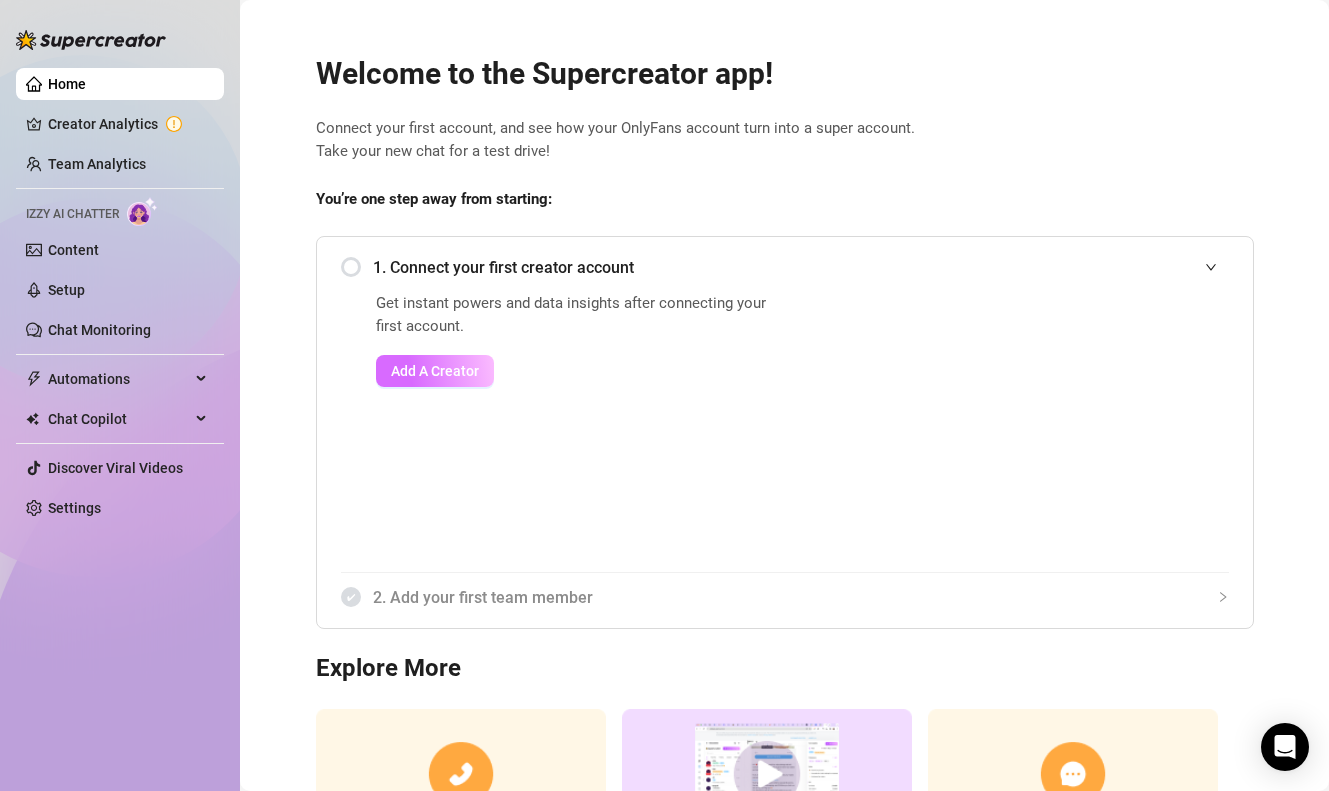 click on "Add A Creator" at bounding box center (435, 371) 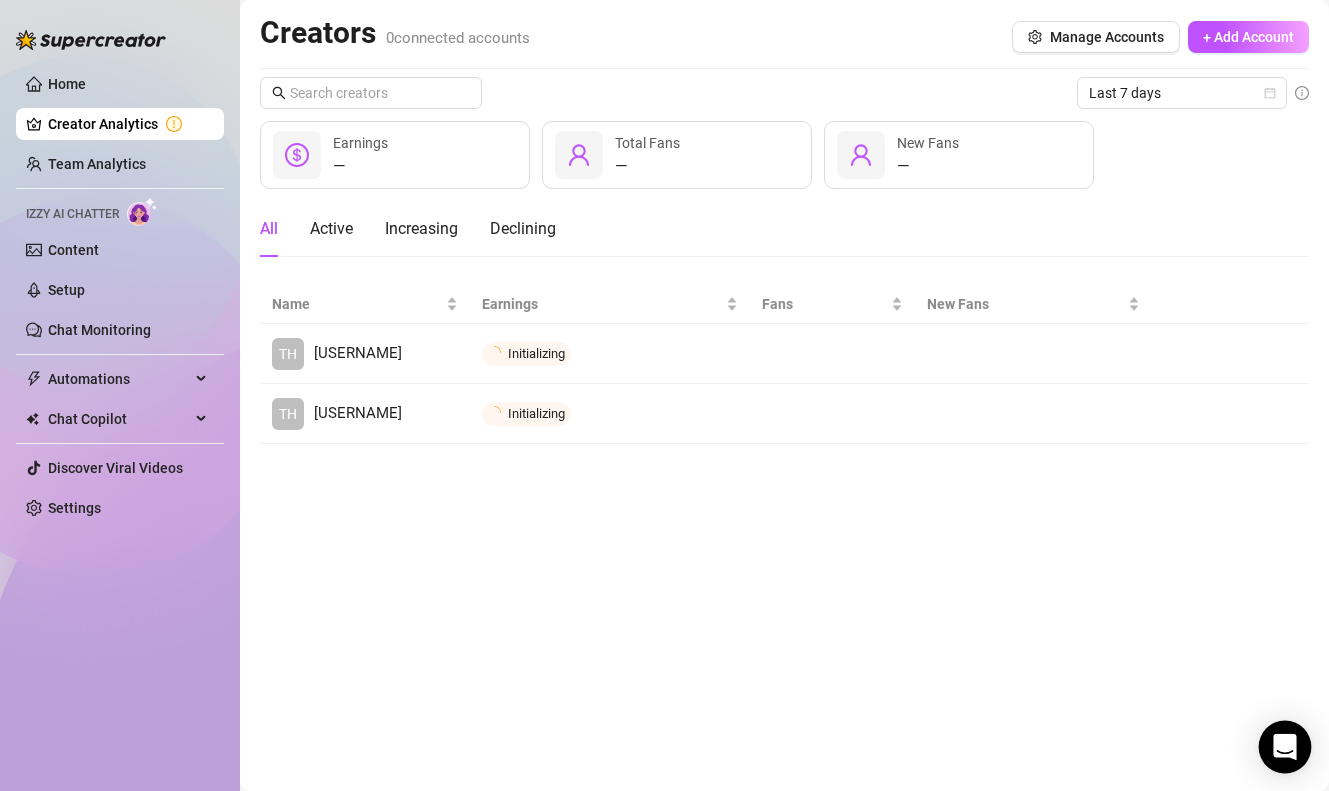 click 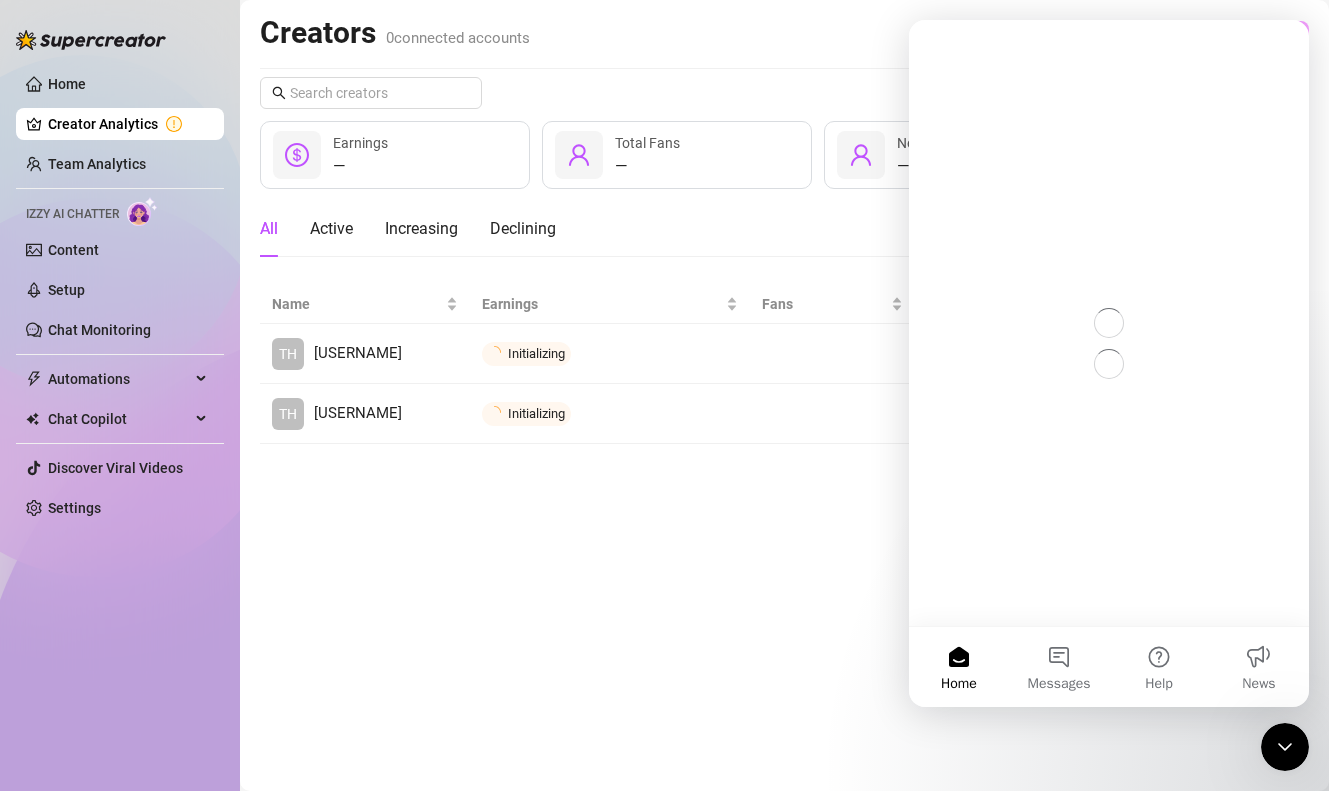 scroll, scrollTop: 0, scrollLeft: 0, axis: both 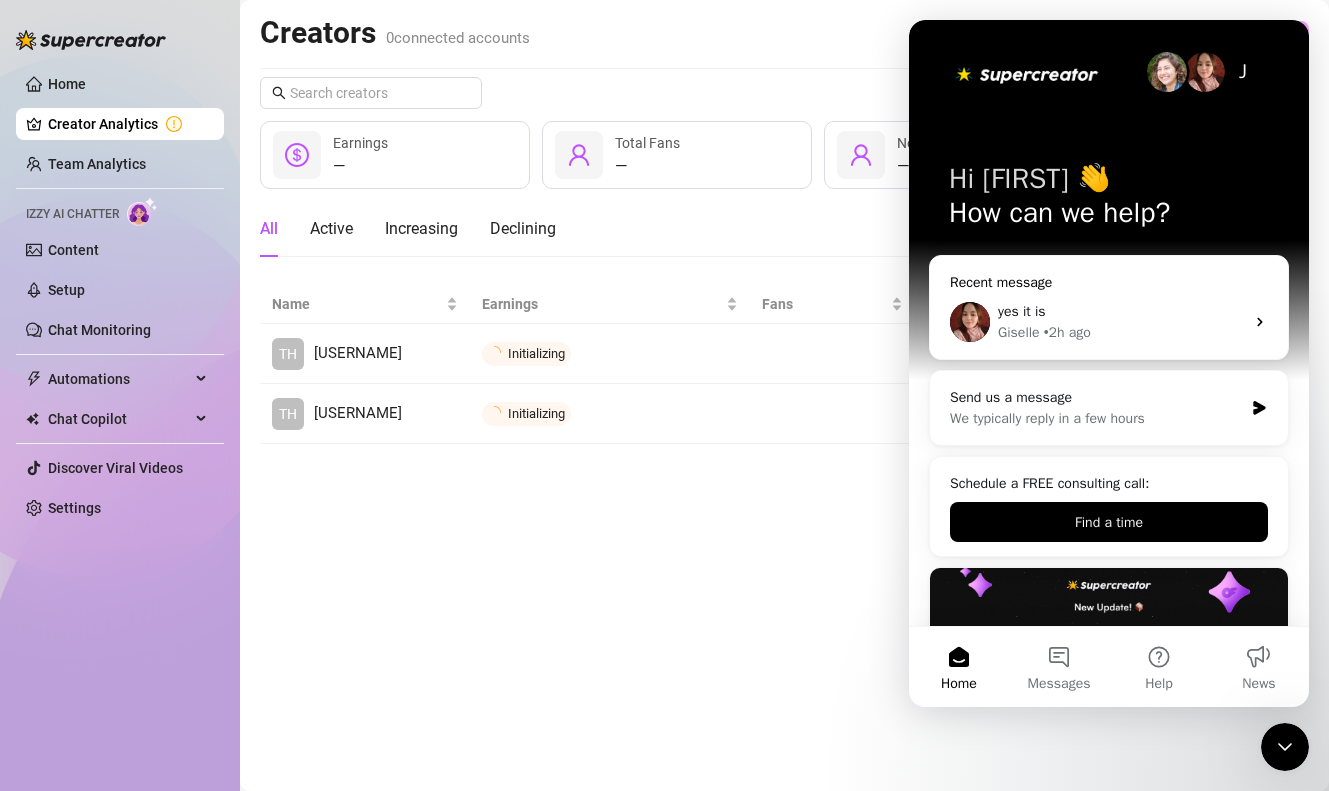 click on "yes it is" at bounding box center (1121, 311) 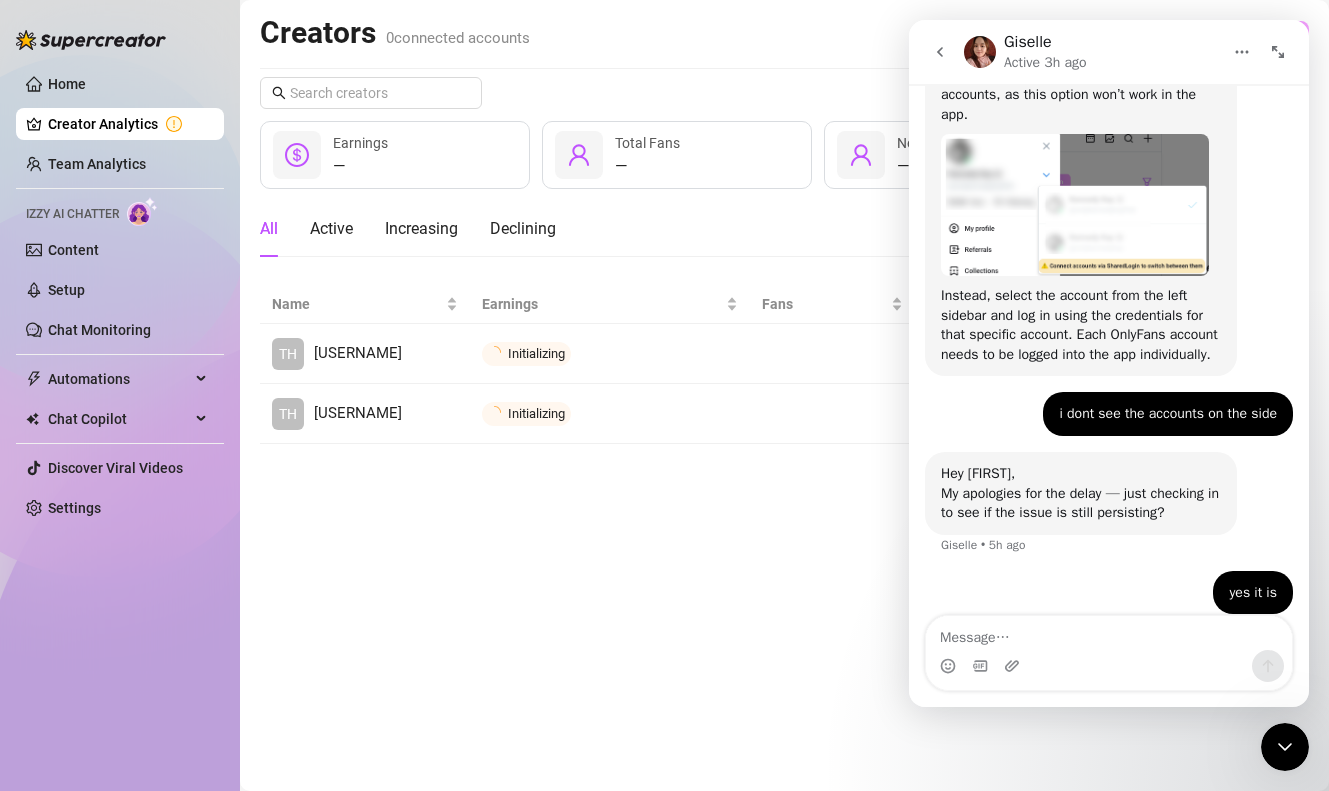 scroll, scrollTop: 1520, scrollLeft: 0, axis: vertical 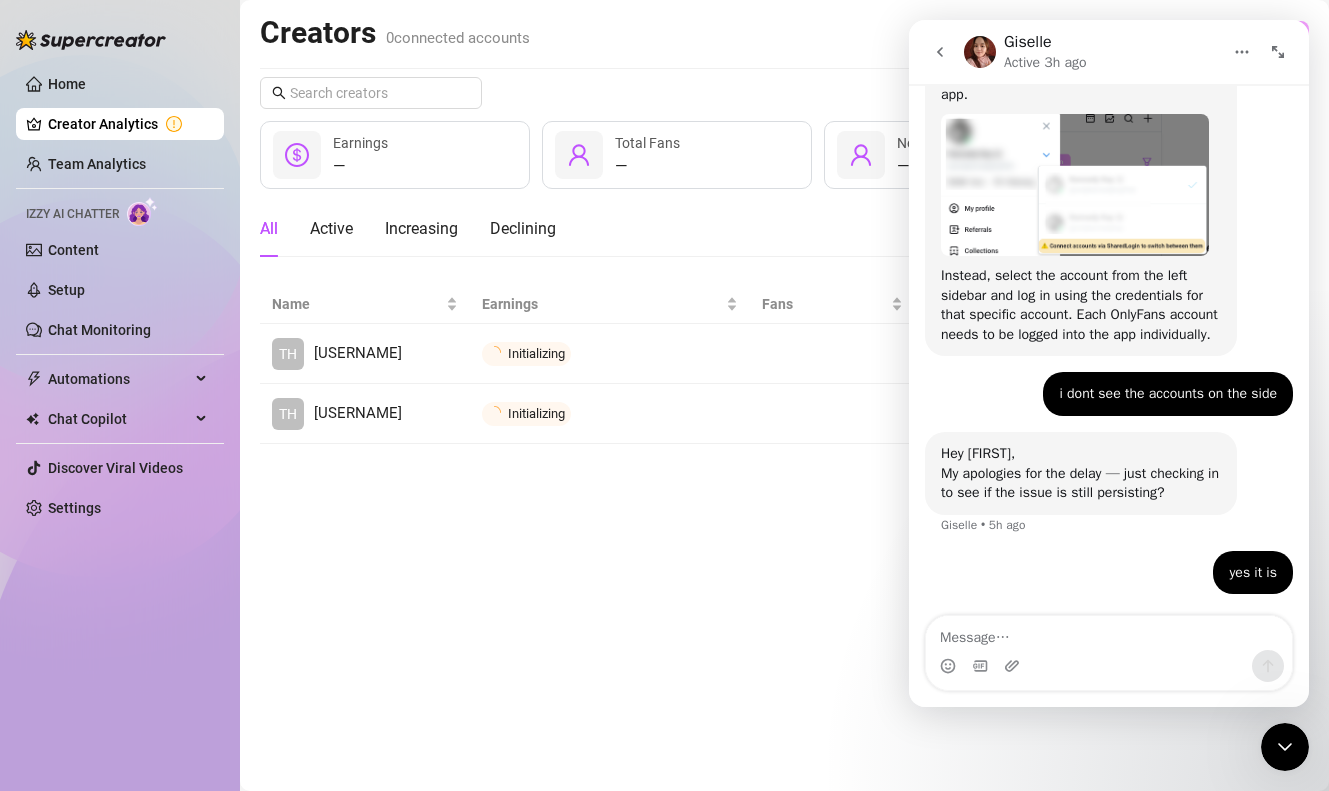 click 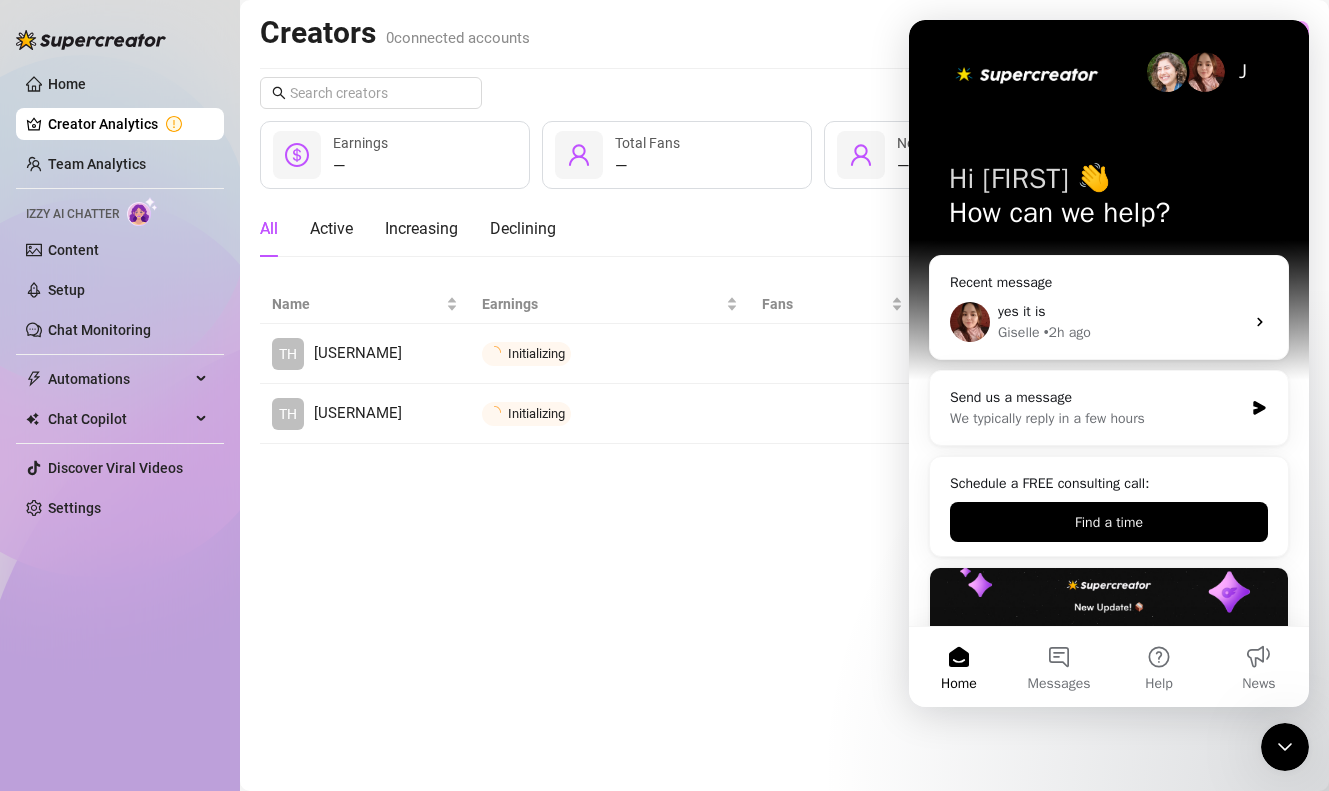 scroll, scrollTop: 0, scrollLeft: 0, axis: both 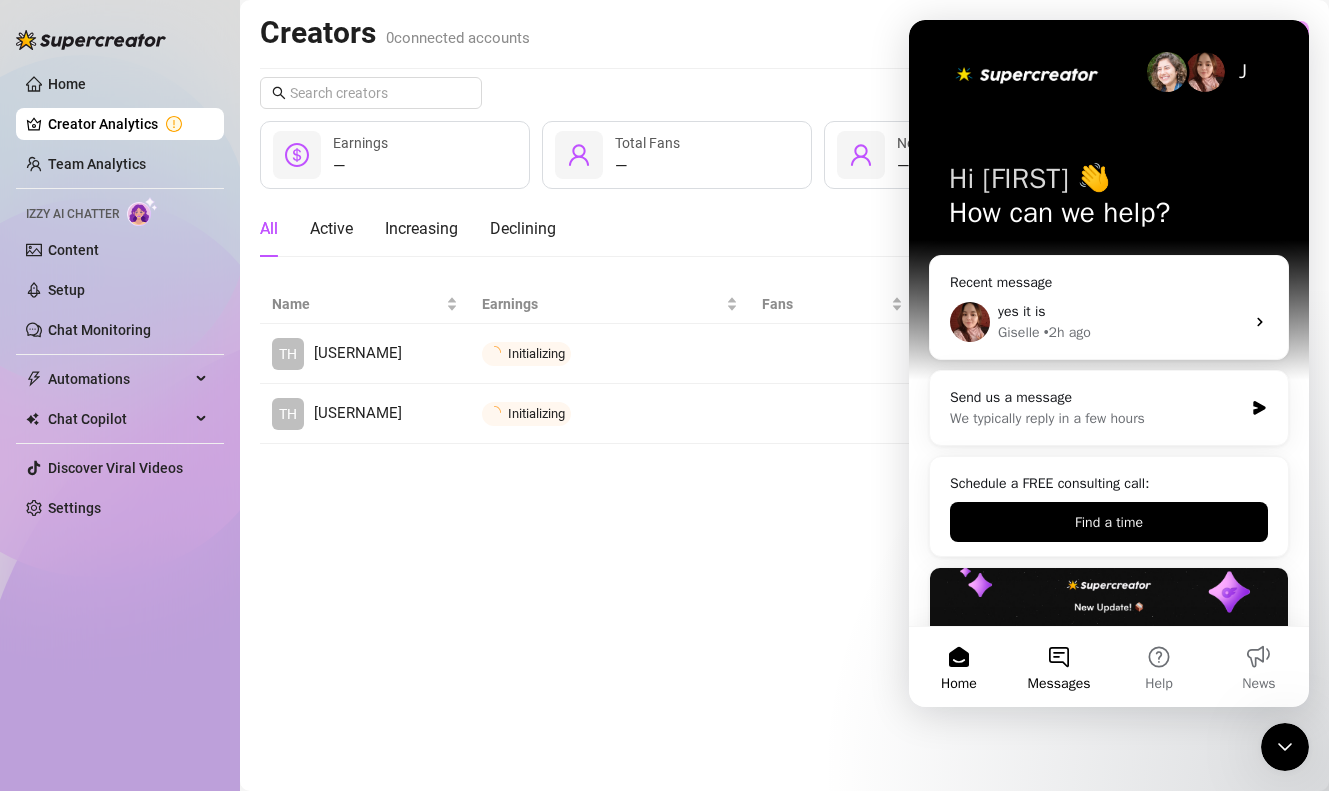 click on "Messages" at bounding box center [1059, 667] 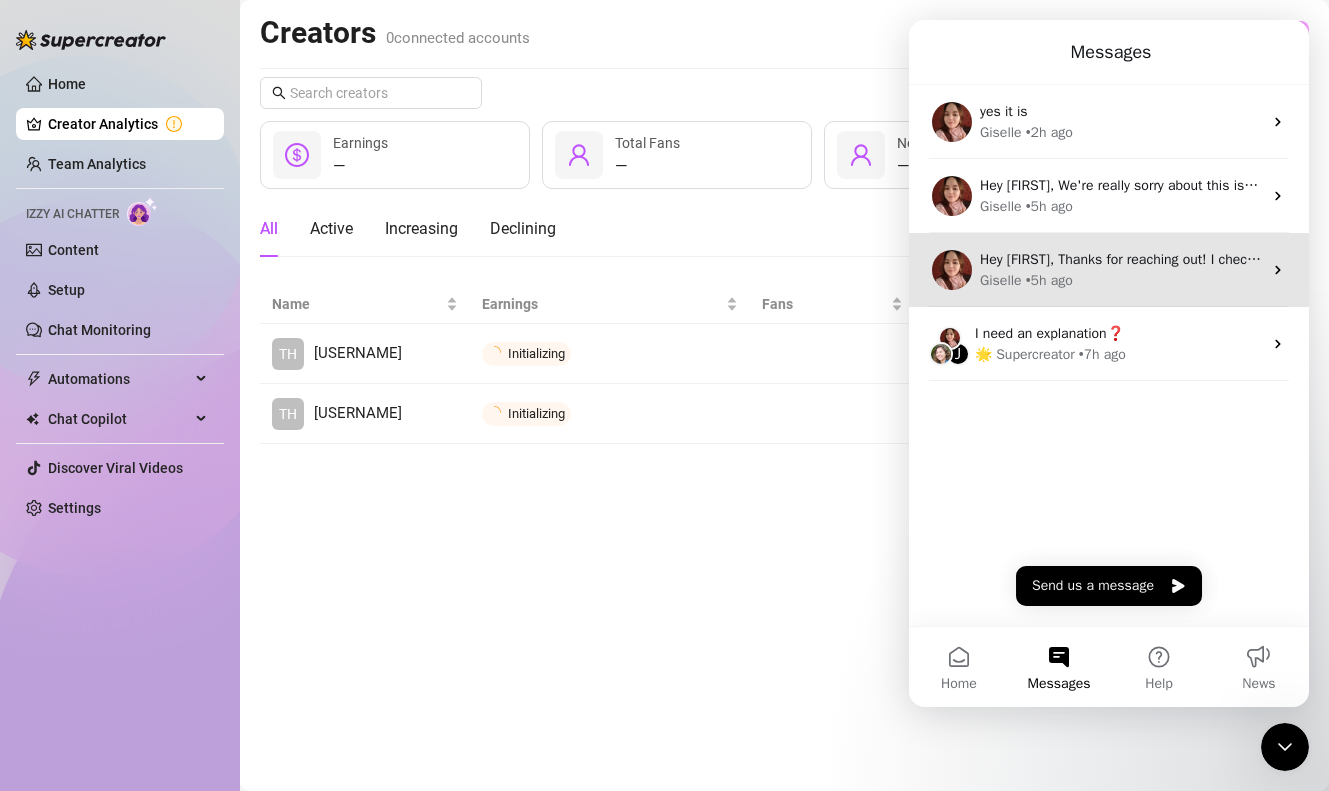 click on "Hey [FIRST], Thanks for reaching out! I checked your account, and it looks like when you entered your payment method, the system automatically processed the charge.   No worries, though — we can extend your current subscription by an additional 14 days. And as a thank-you for your patience, we’d also like to offer you some AI credits so you can fully explore our newest tool, Izzy, during your subscription.   How does that sound?" at bounding box center [2298, 259] 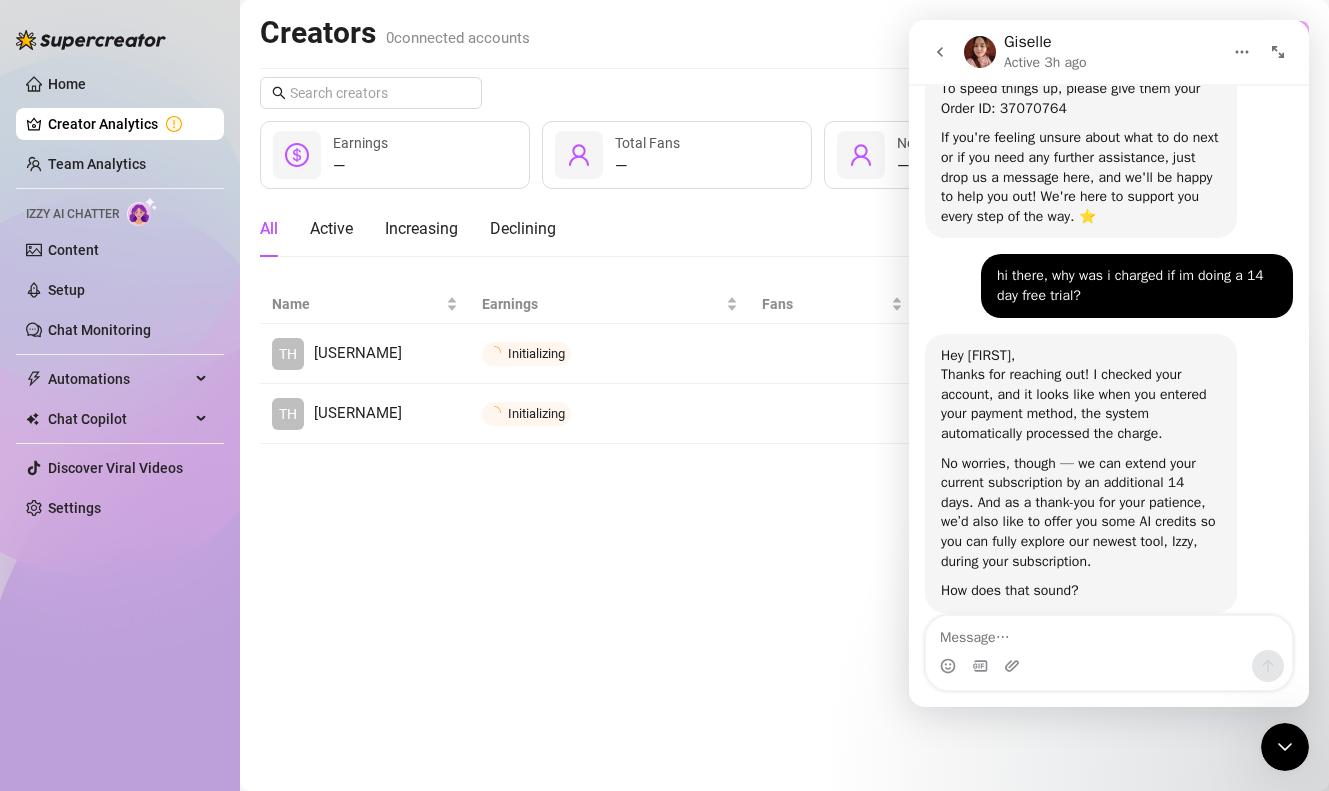 scroll, scrollTop: 584, scrollLeft: 0, axis: vertical 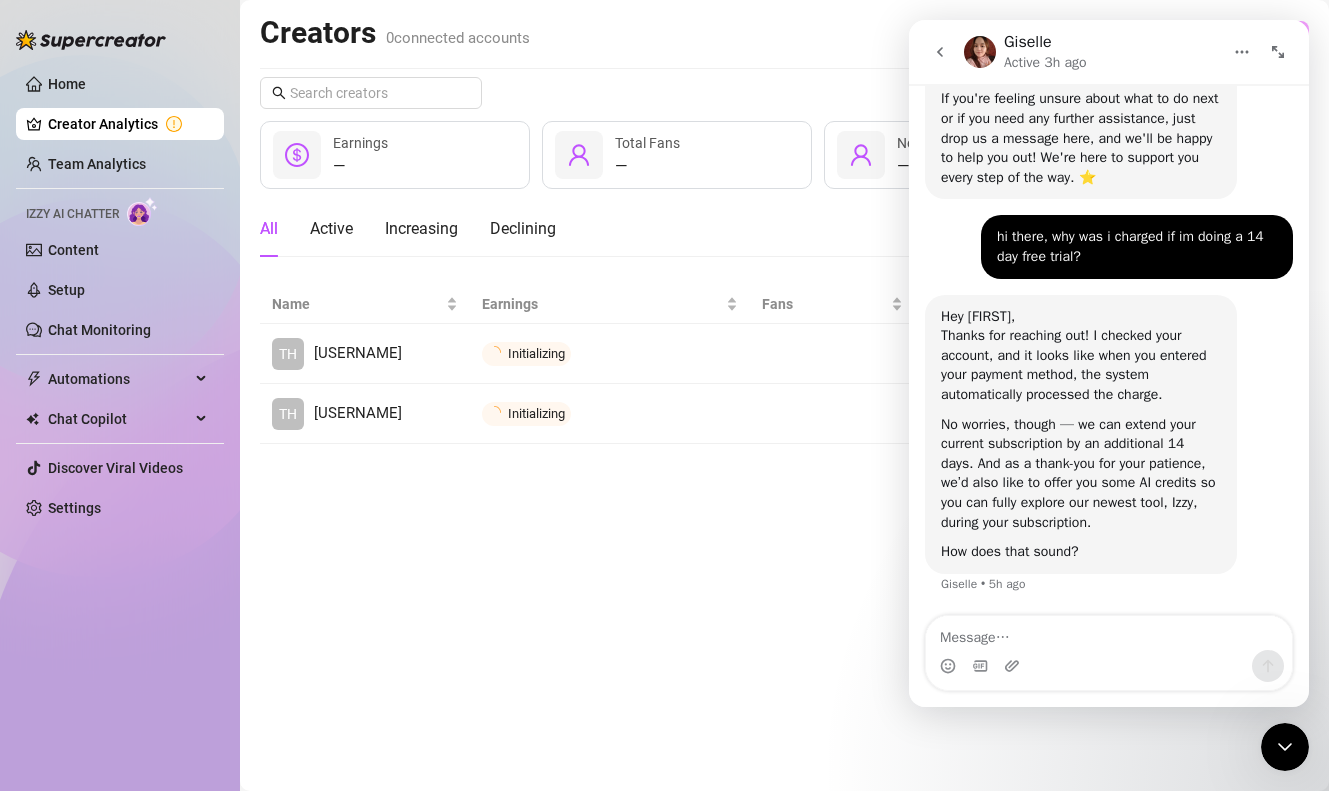 click 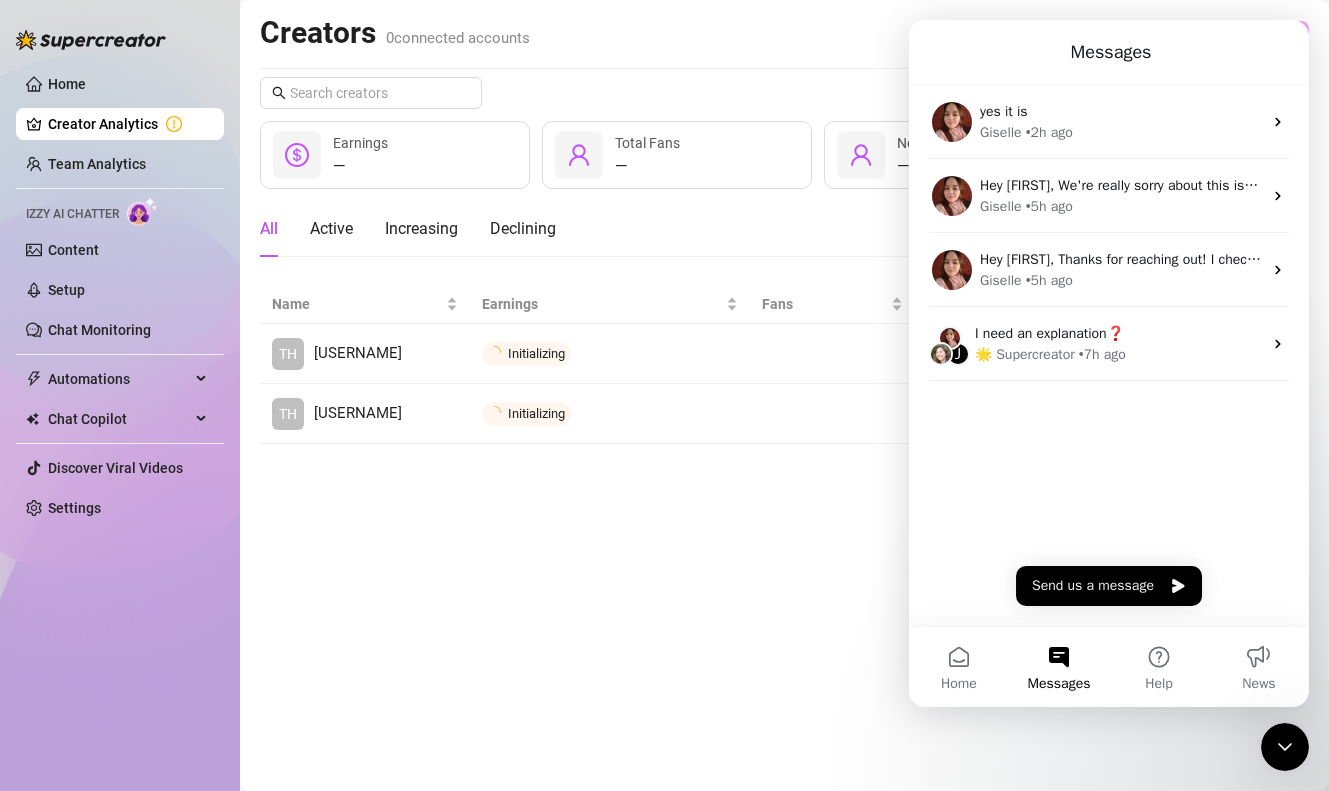 scroll, scrollTop: 0, scrollLeft: 0, axis: both 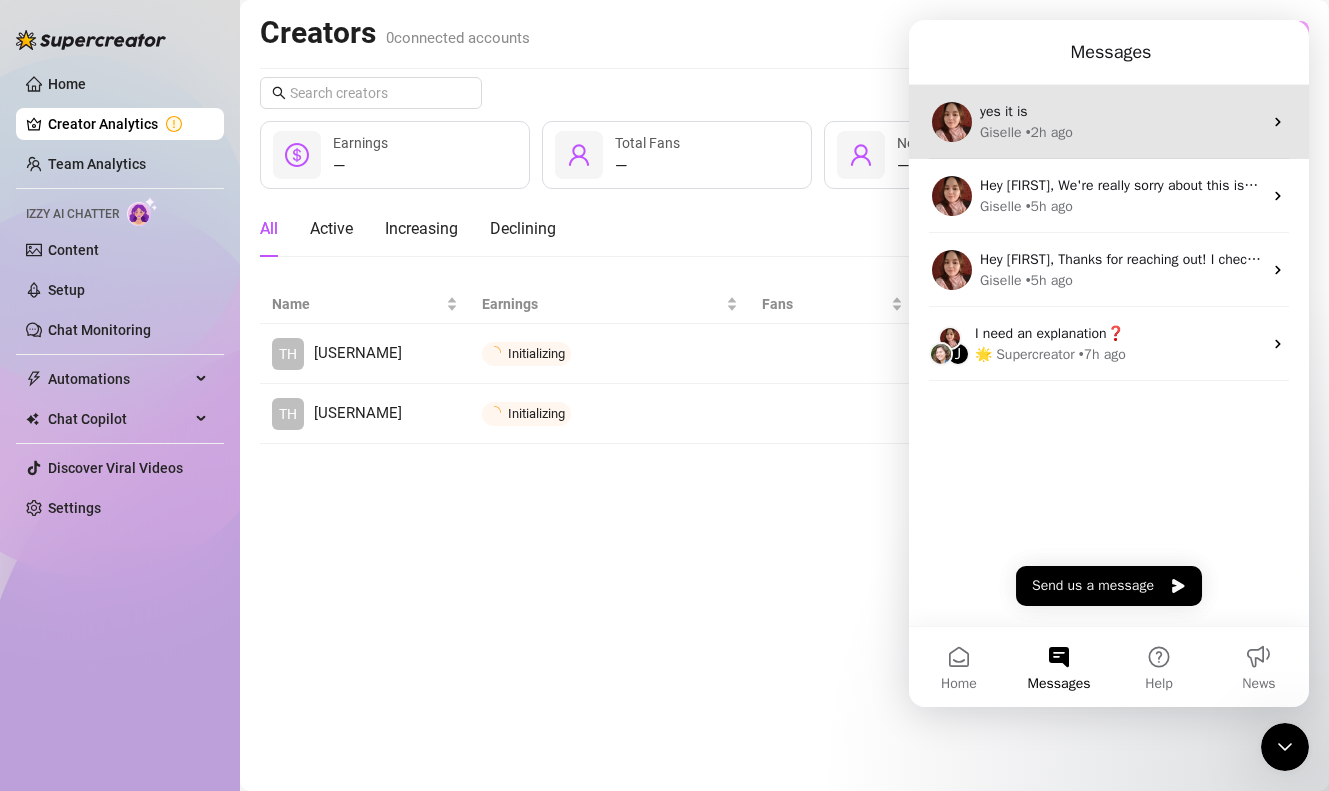 click on "yes it is" at bounding box center [1121, 111] 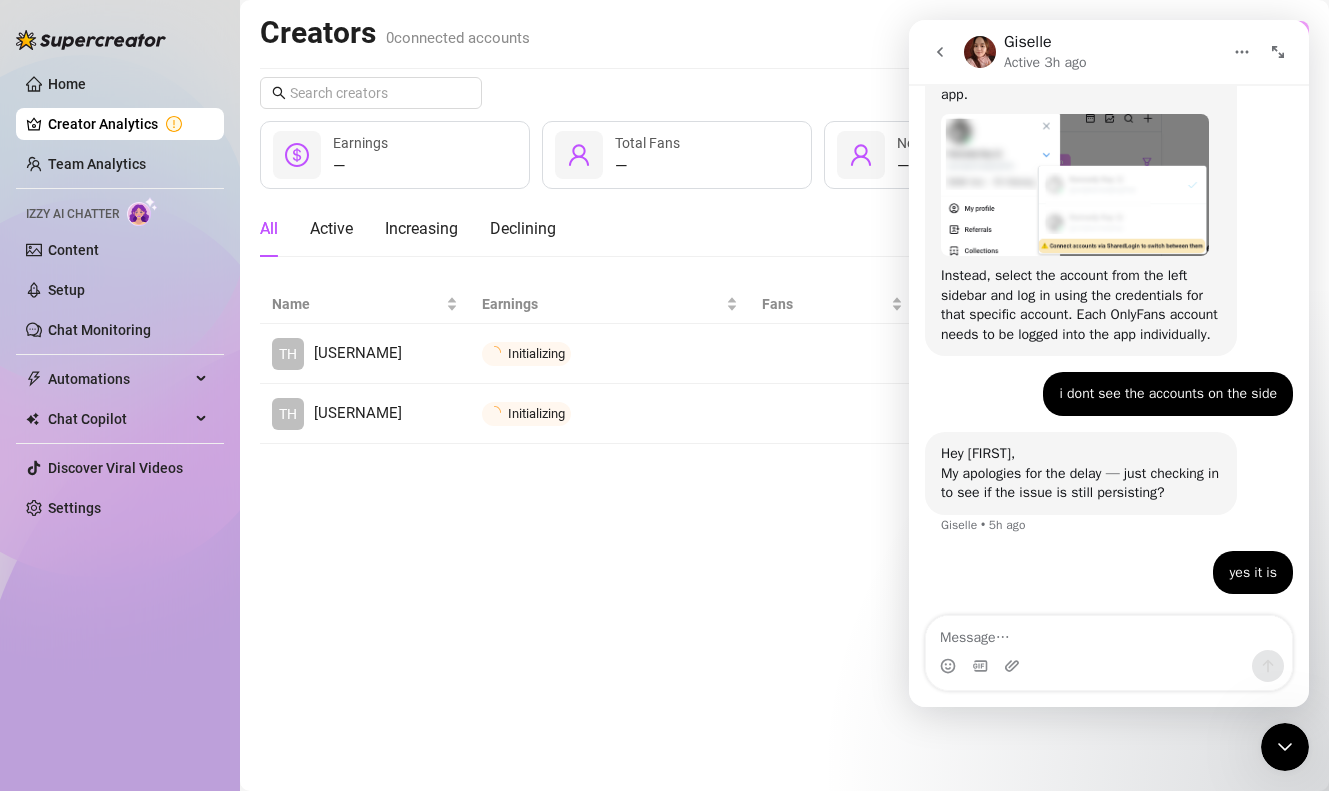 scroll, scrollTop: 1520, scrollLeft: 0, axis: vertical 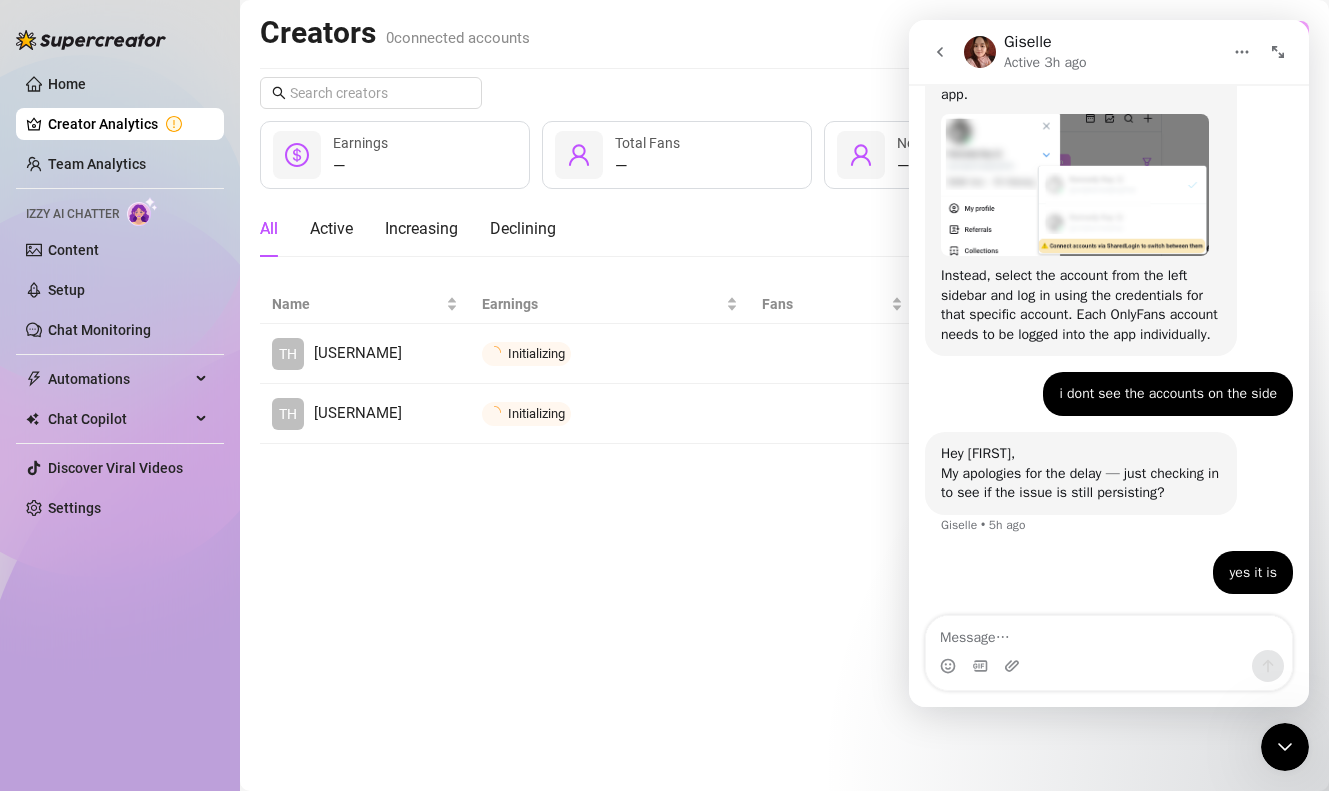 click 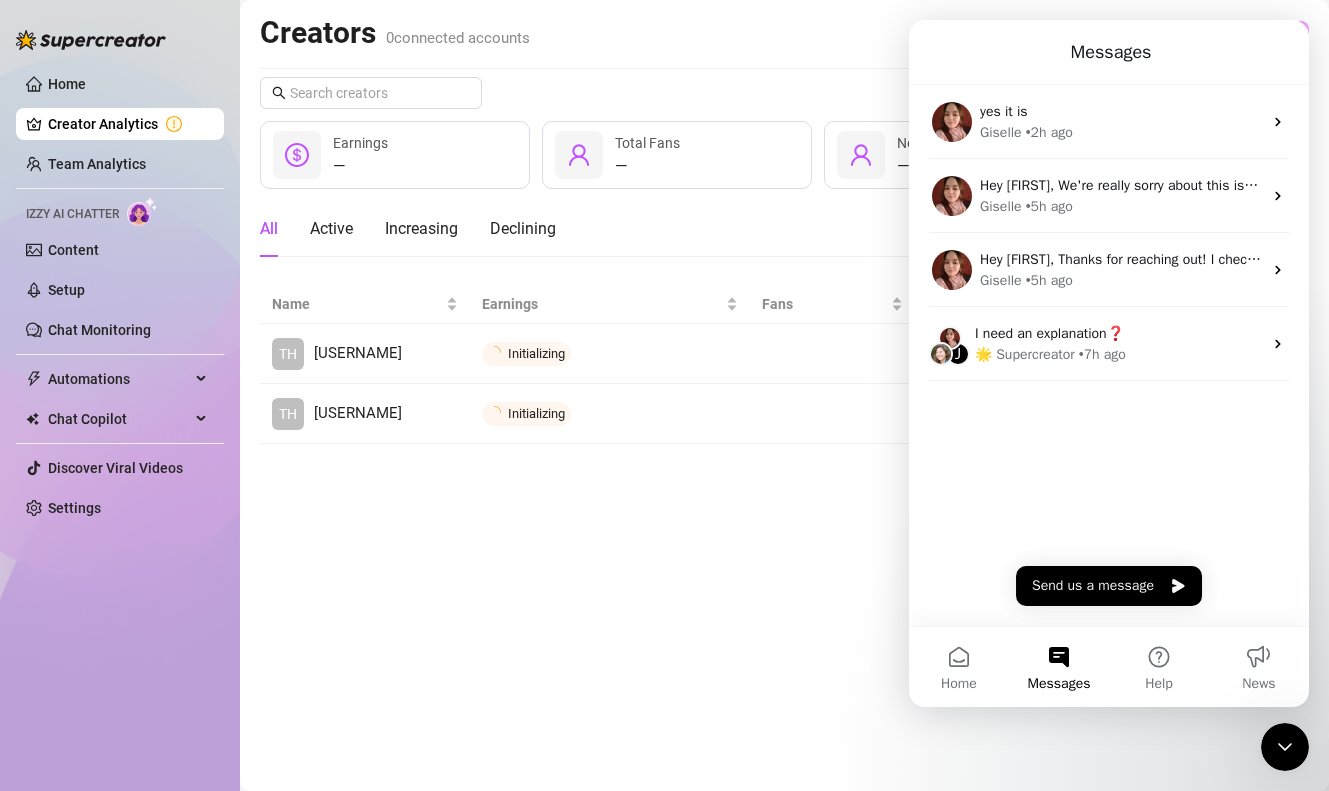 scroll, scrollTop: 0, scrollLeft: 0, axis: both 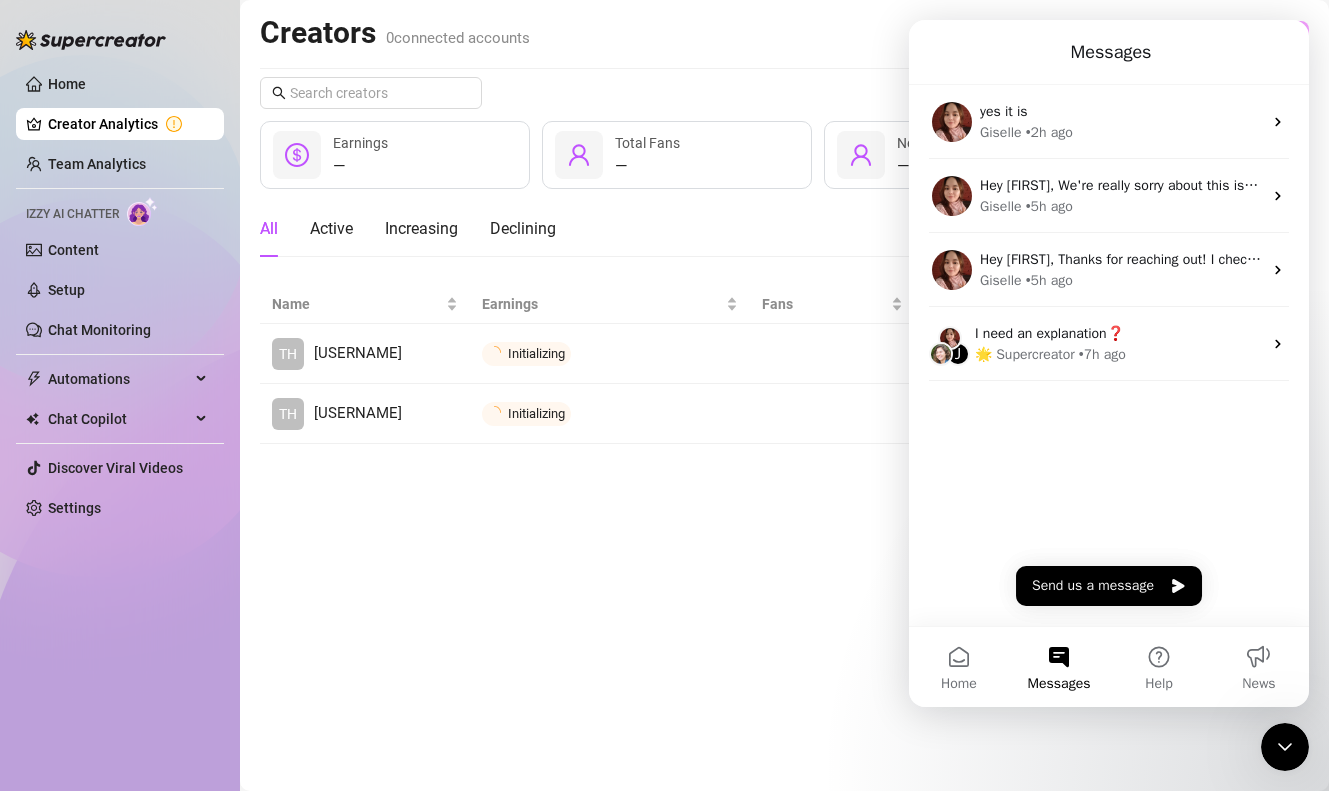 click on "Creators  0  connected accounts Manage Accounts + Add Account Last 7 days — Earnings — Total Fans — New Fans All Active Increasing Declining Name Earnings Fans New Fans TH [USERNAME] Initializing Connect TH [USERNAME] Initializing Connect" at bounding box center (784, 395) 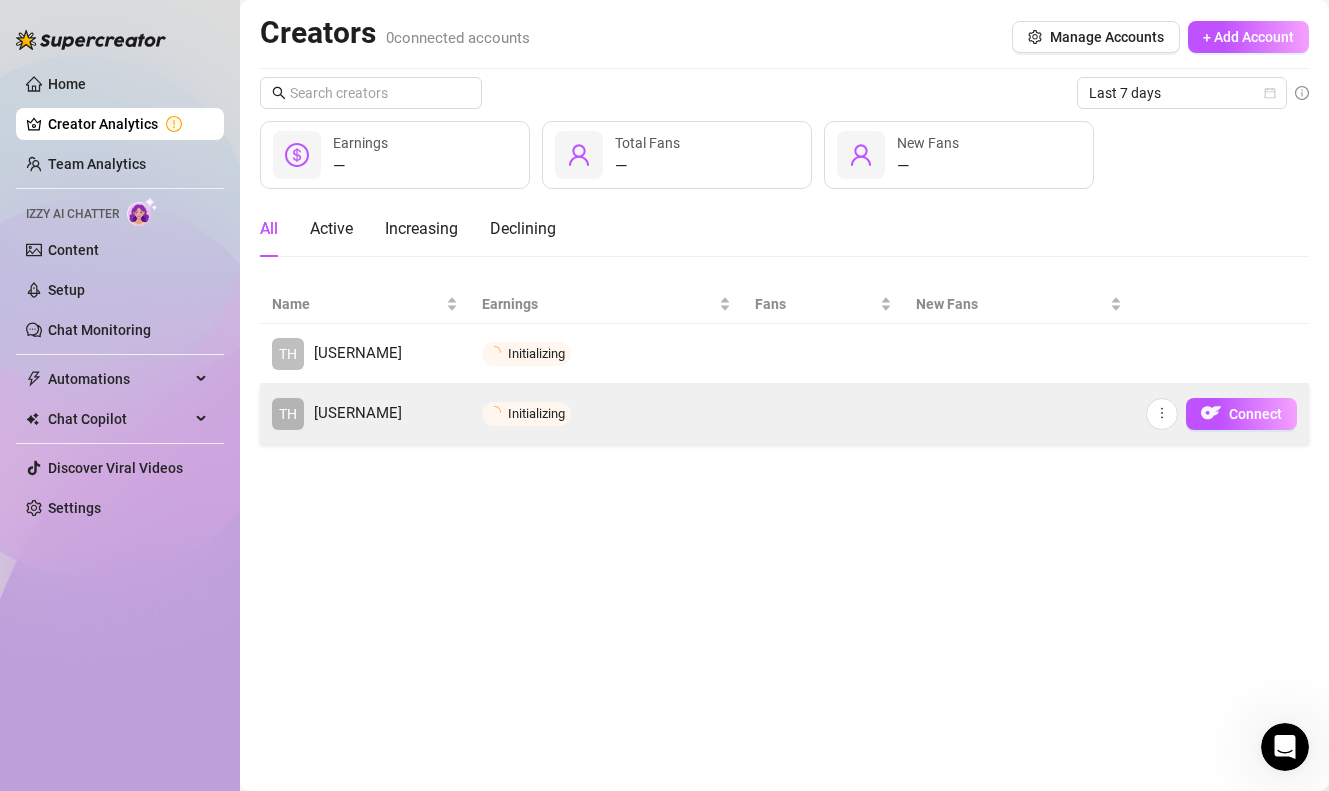 scroll, scrollTop: 0, scrollLeft: 0, axis: both 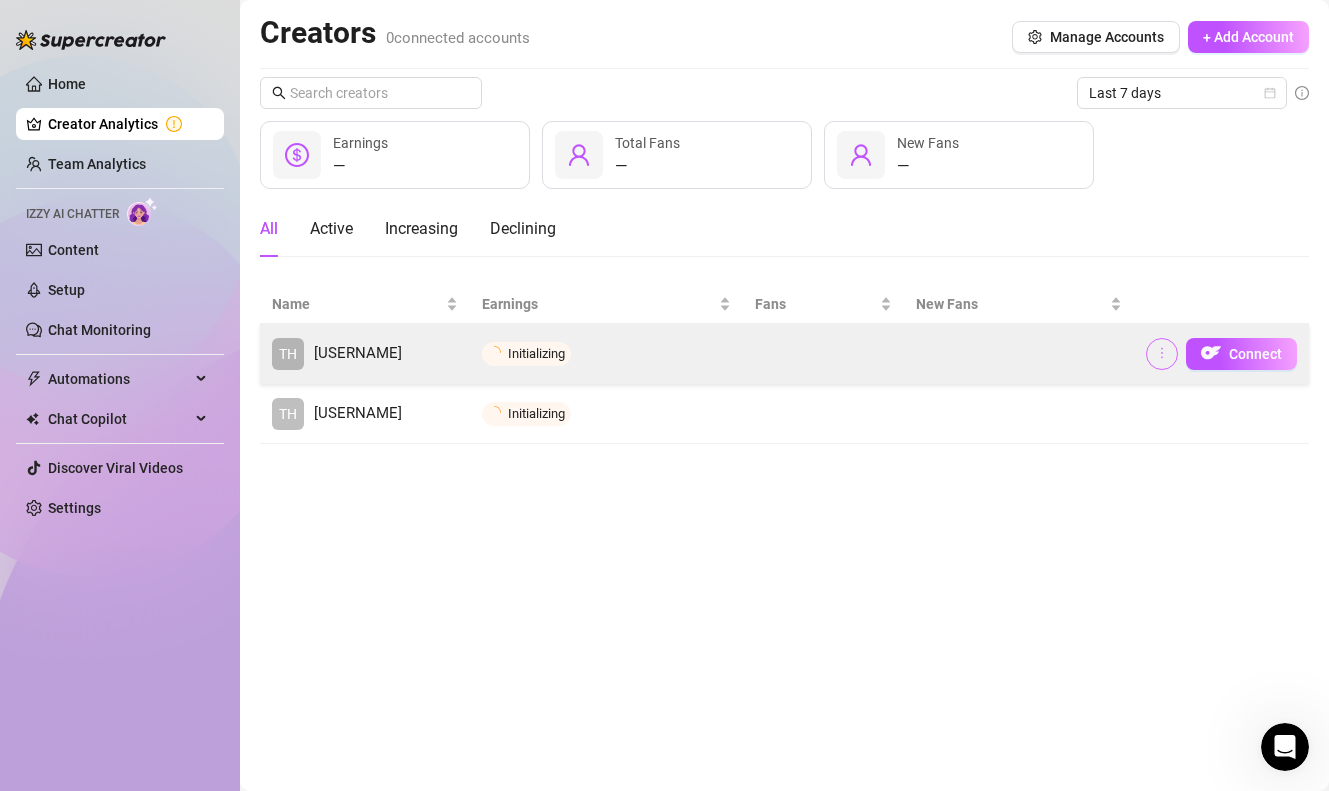 click 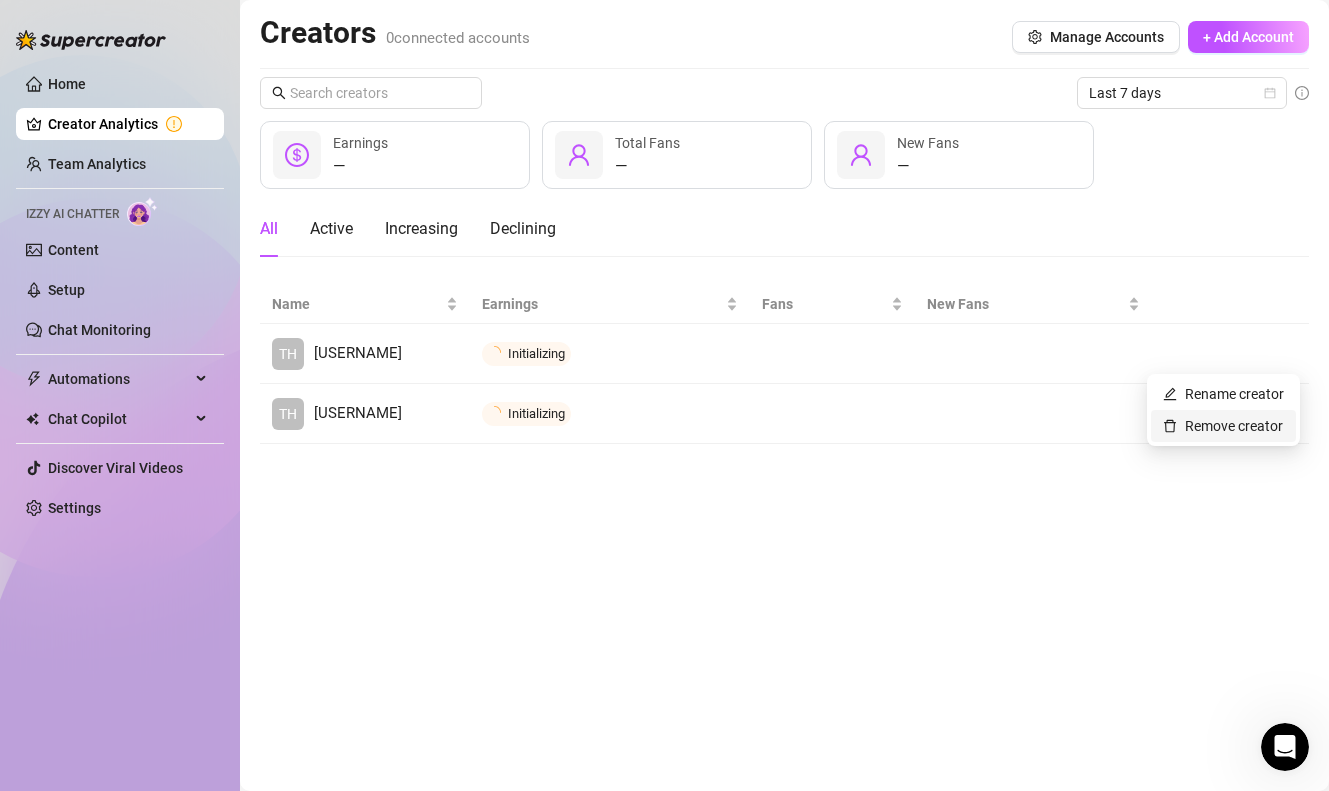 click on "Remove creator" at bounding box center (1223, 426) 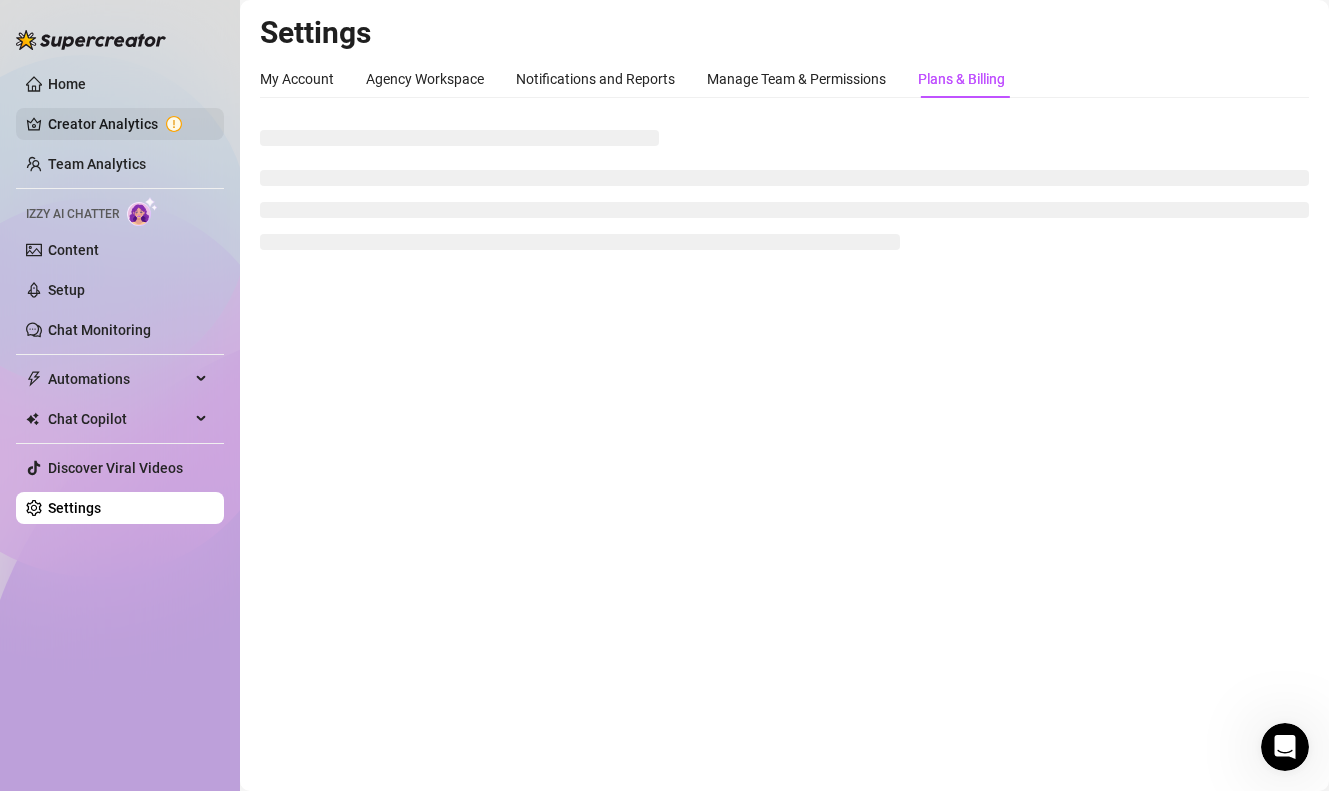 click on "Creator Analytics" at bounding box center [128, 124] 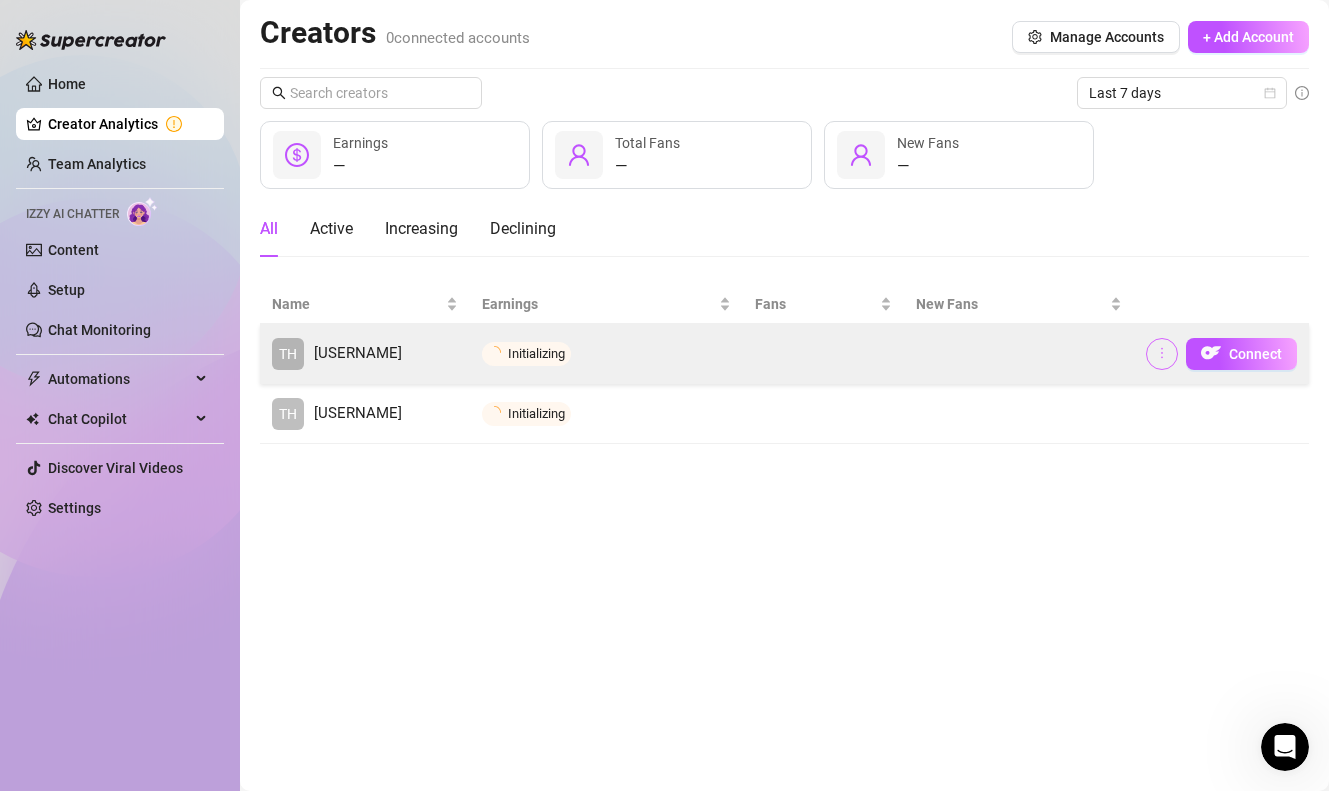 click at bounding box center (1162, 354) 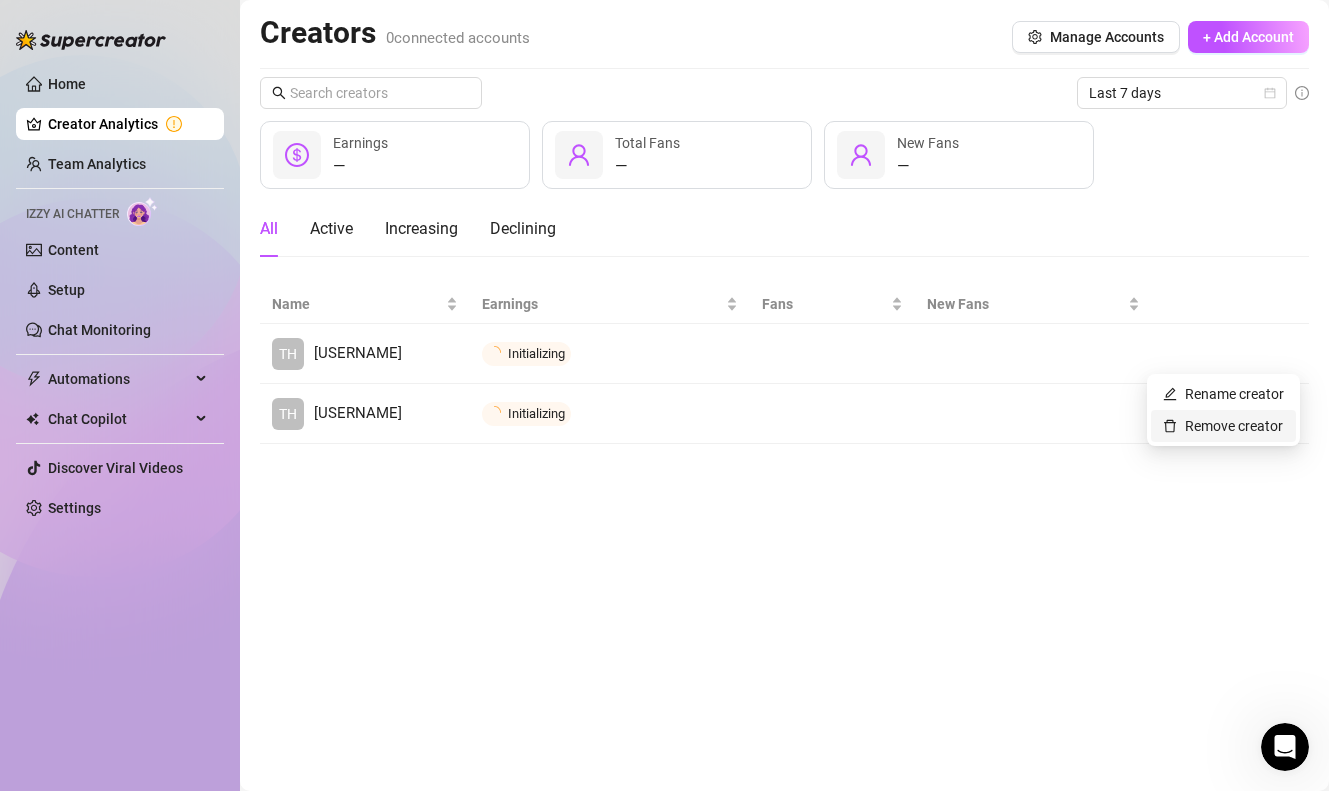 click on "Remove creator" at bounding box center [1223, 426] 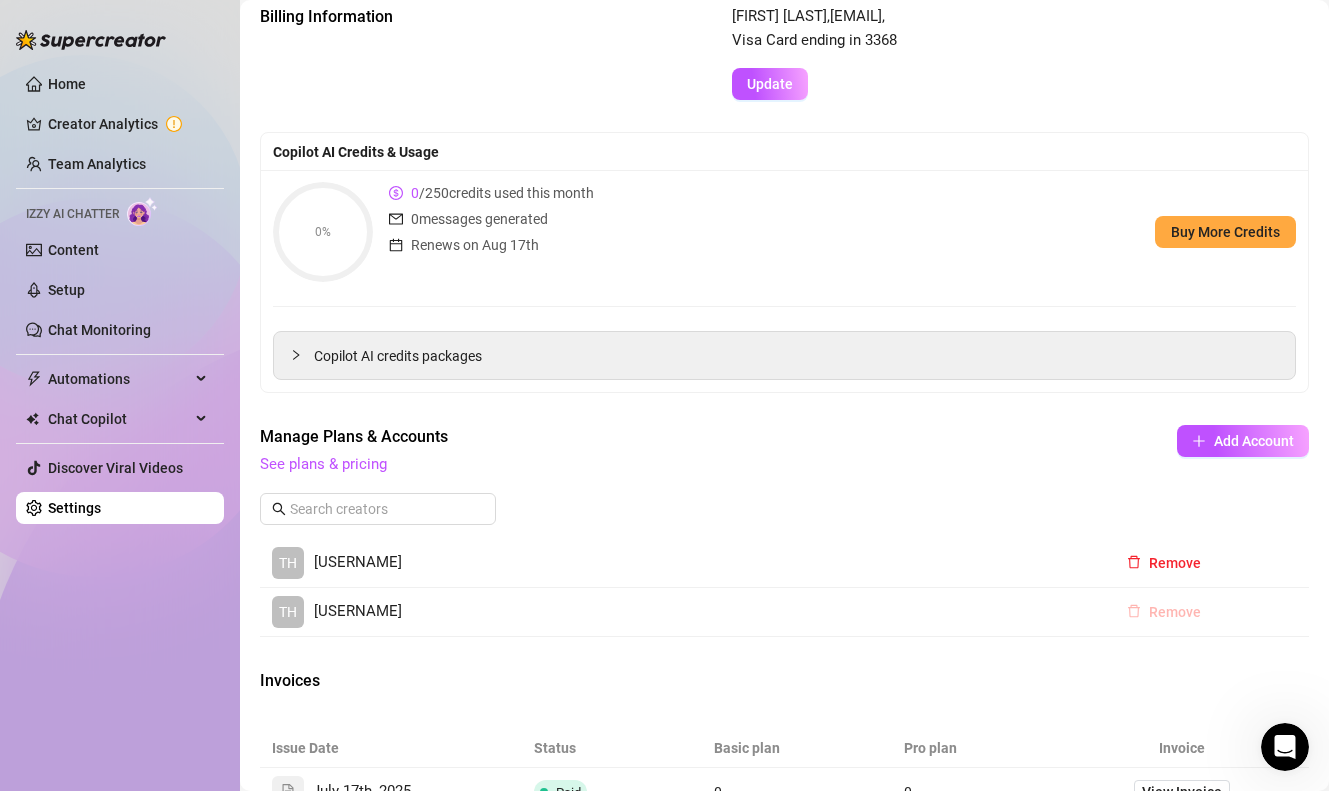 scroll, scrollTop: 127, scrollLeft: 0, axis: vertical 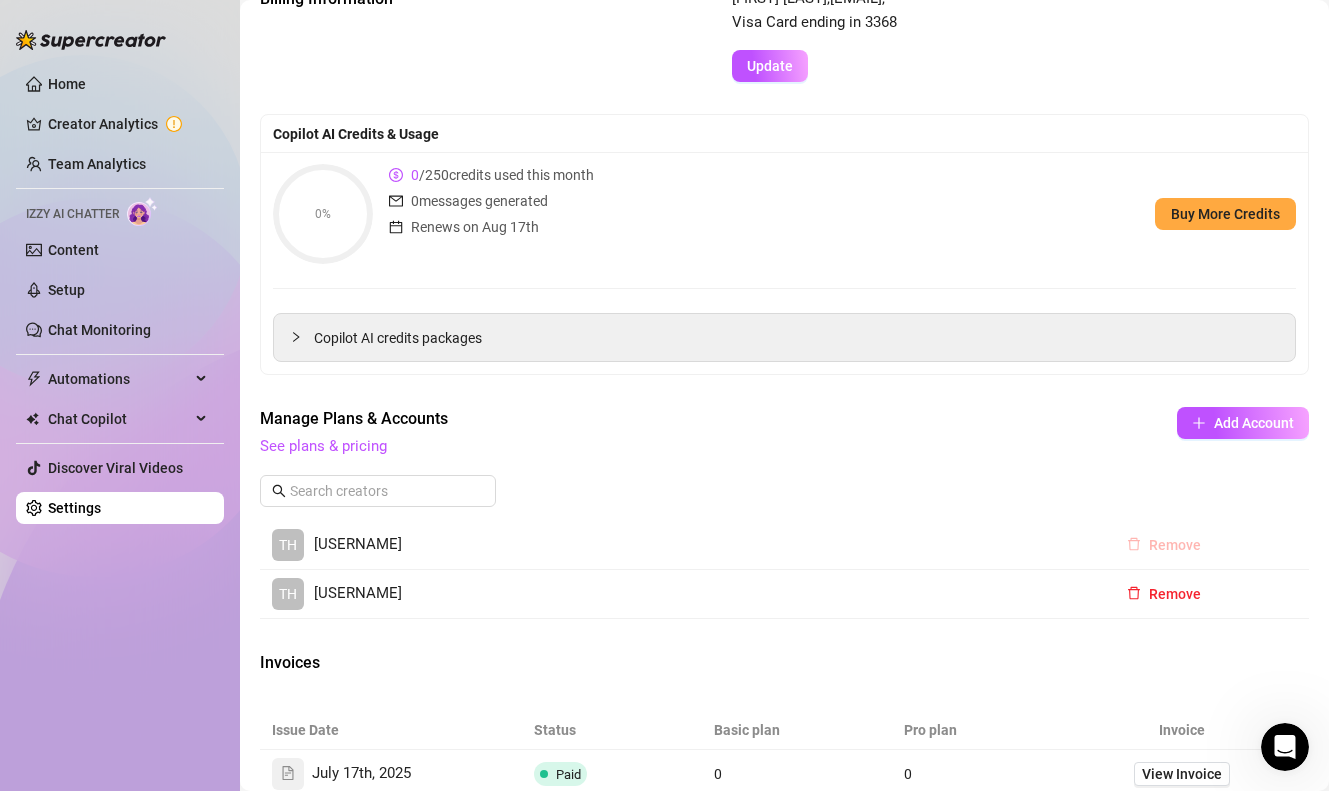 click on "Remove" at bounding box center (1175, 545) 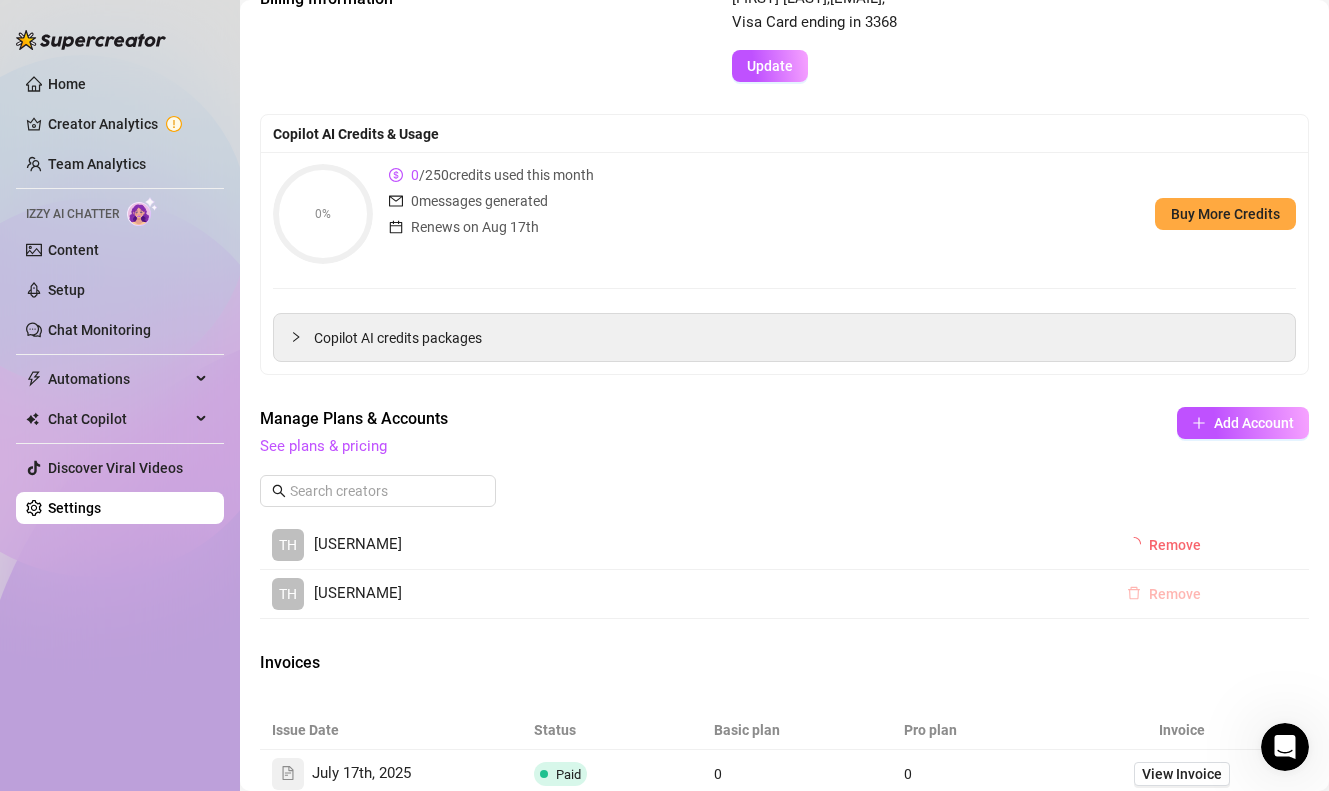click on "Remove" at bounding box center [1175, 594] 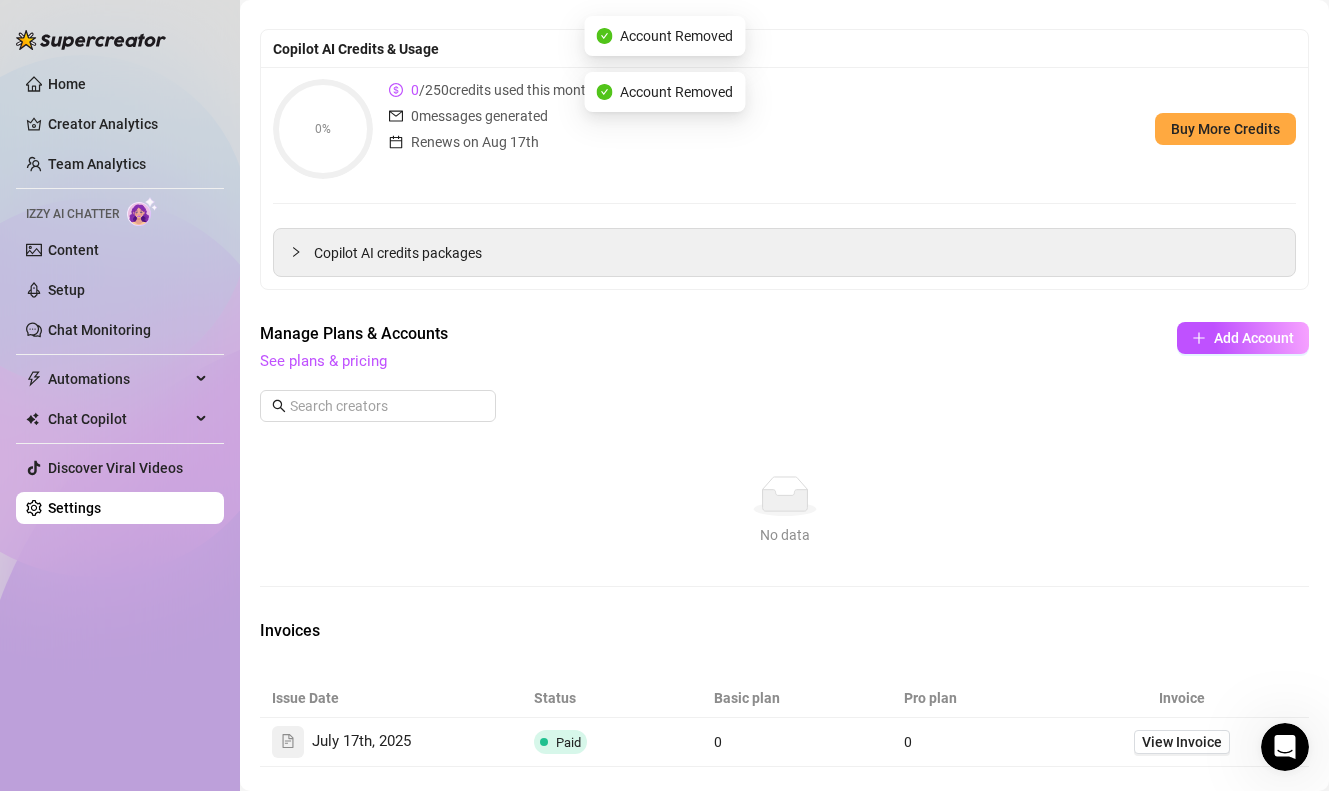 scroll, scrollTop: 210, scrollLeft: 0, axis: vertical 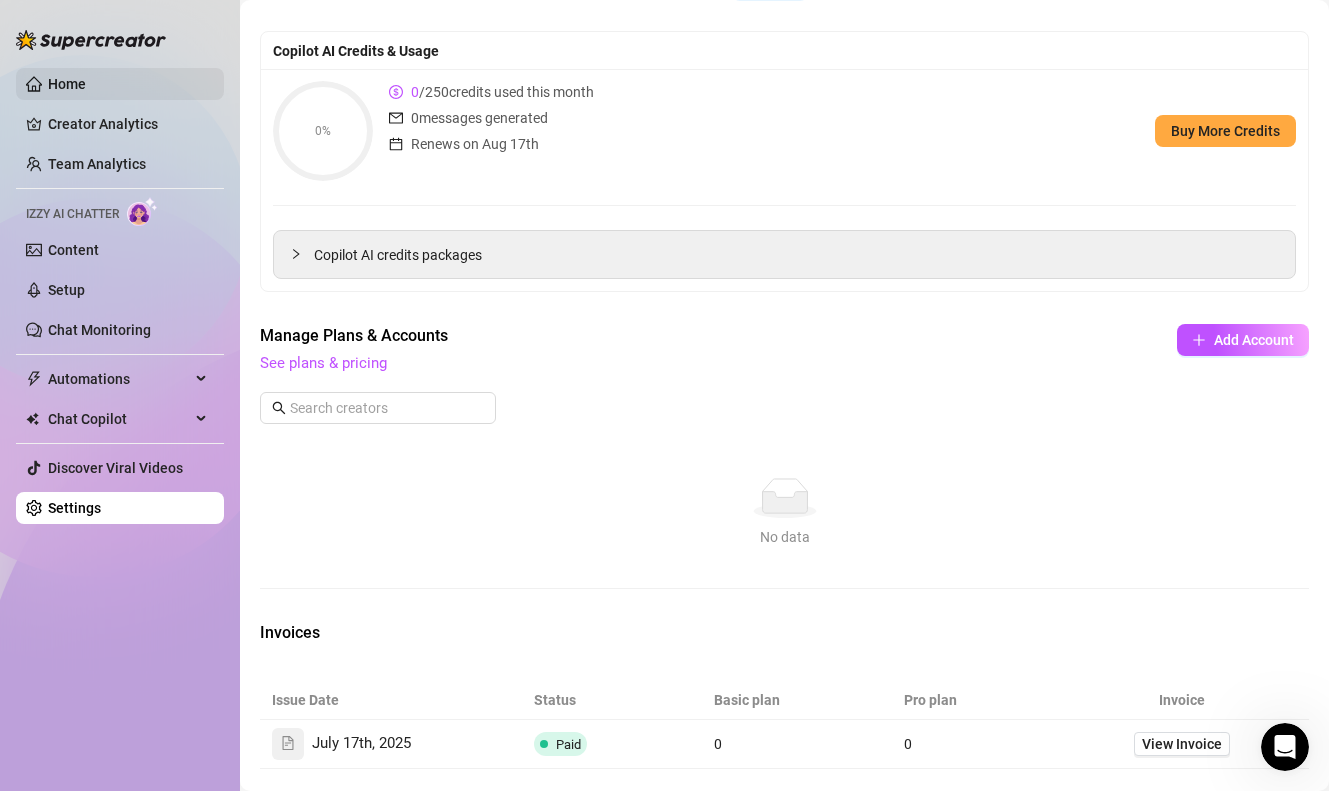 click on "Home" at bounding box center (67, 84) 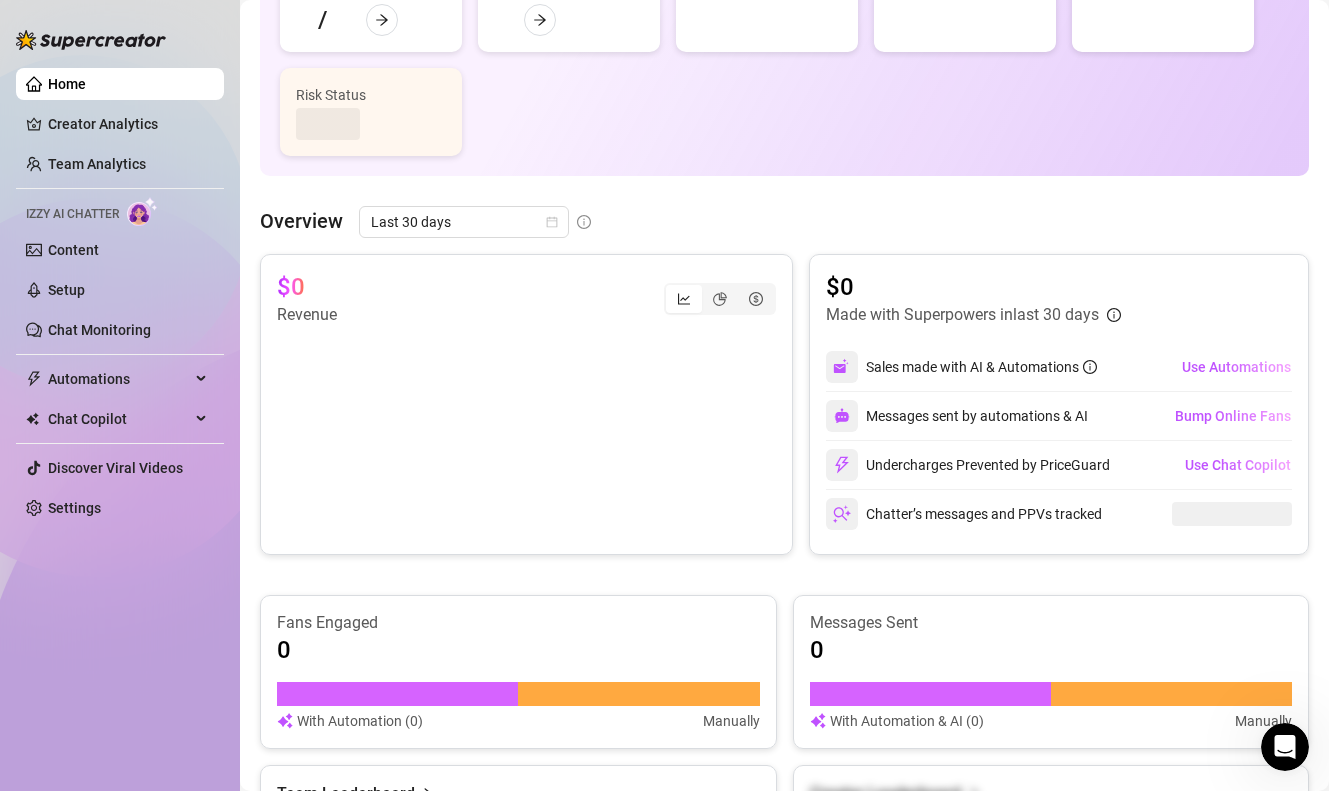 scroll, scrollTop: 0, scrollLeft: 0, axis: both 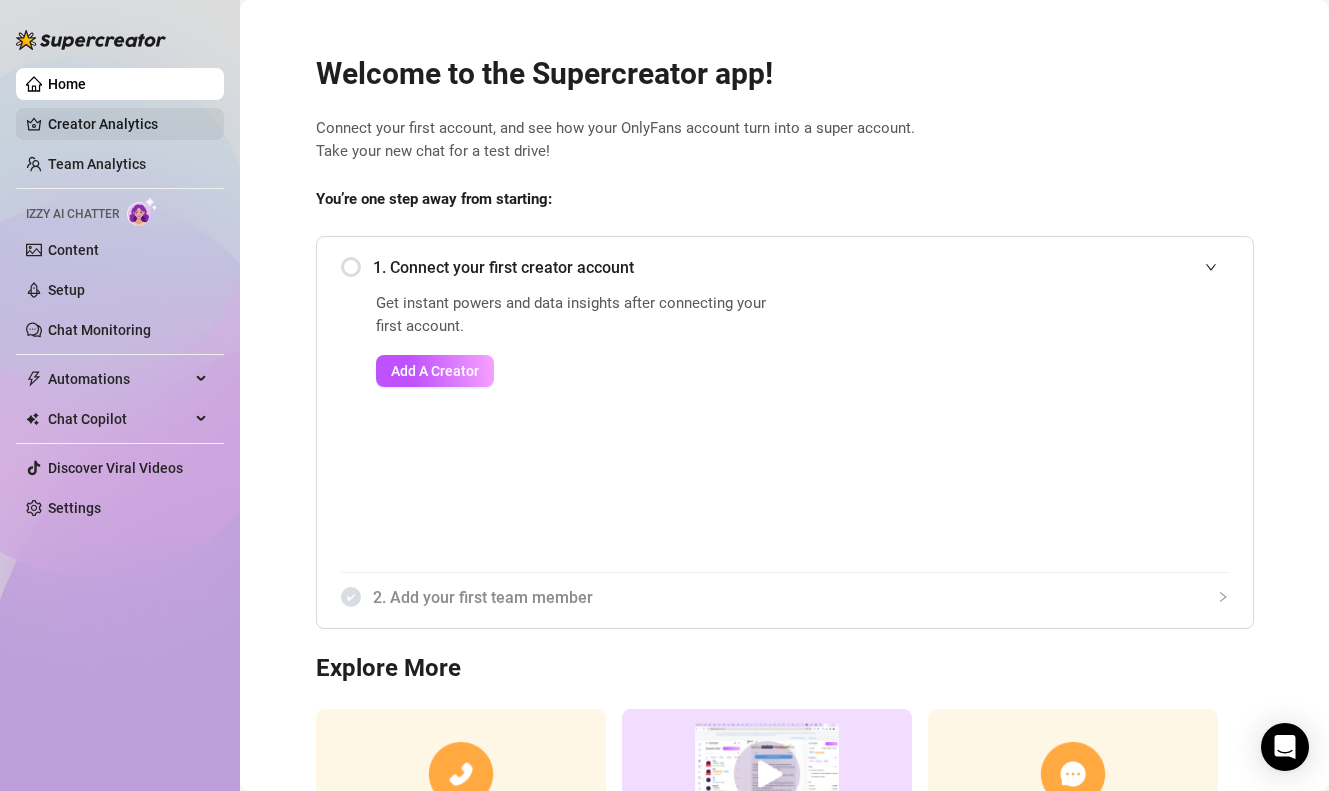 click on "Creator Analytics" at bounding box center (128, 124) 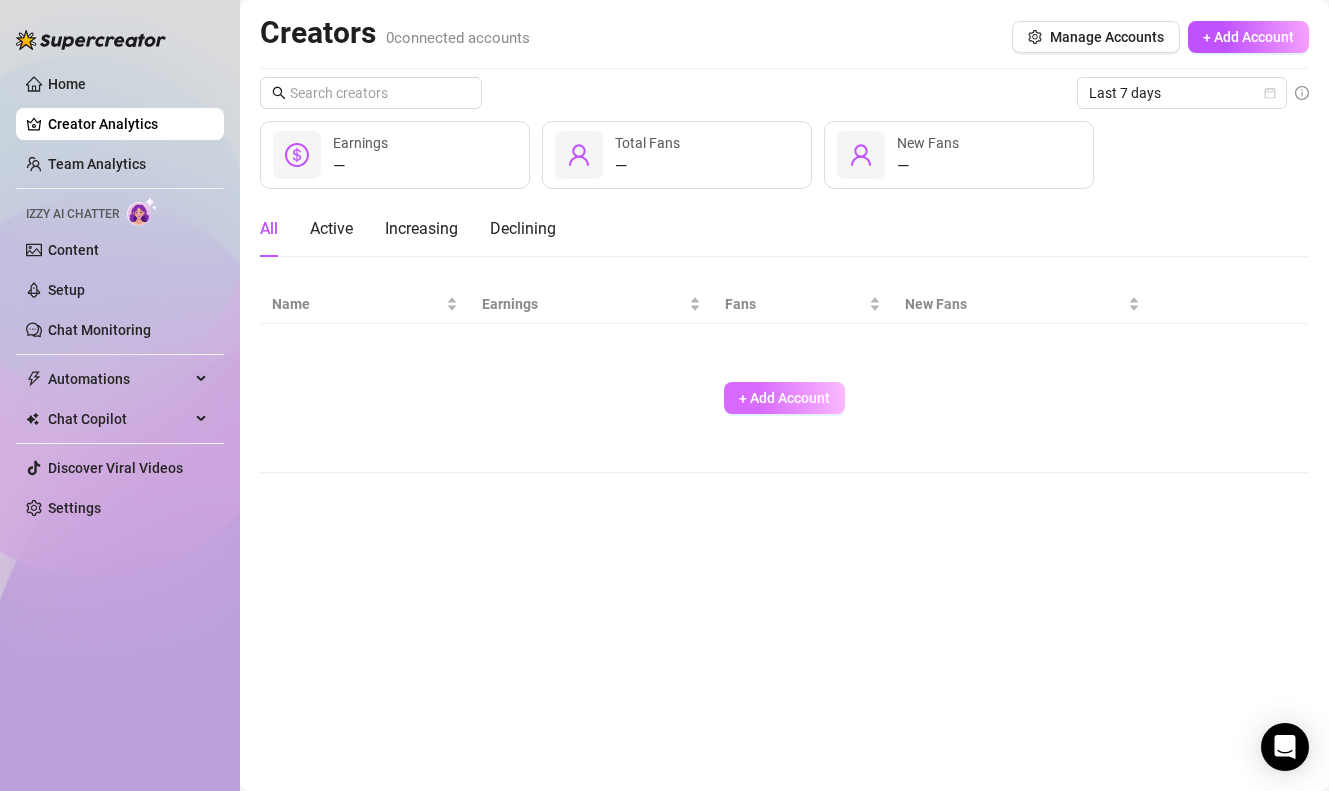 click on "+ Add Account" at bounding box center [784, 398] 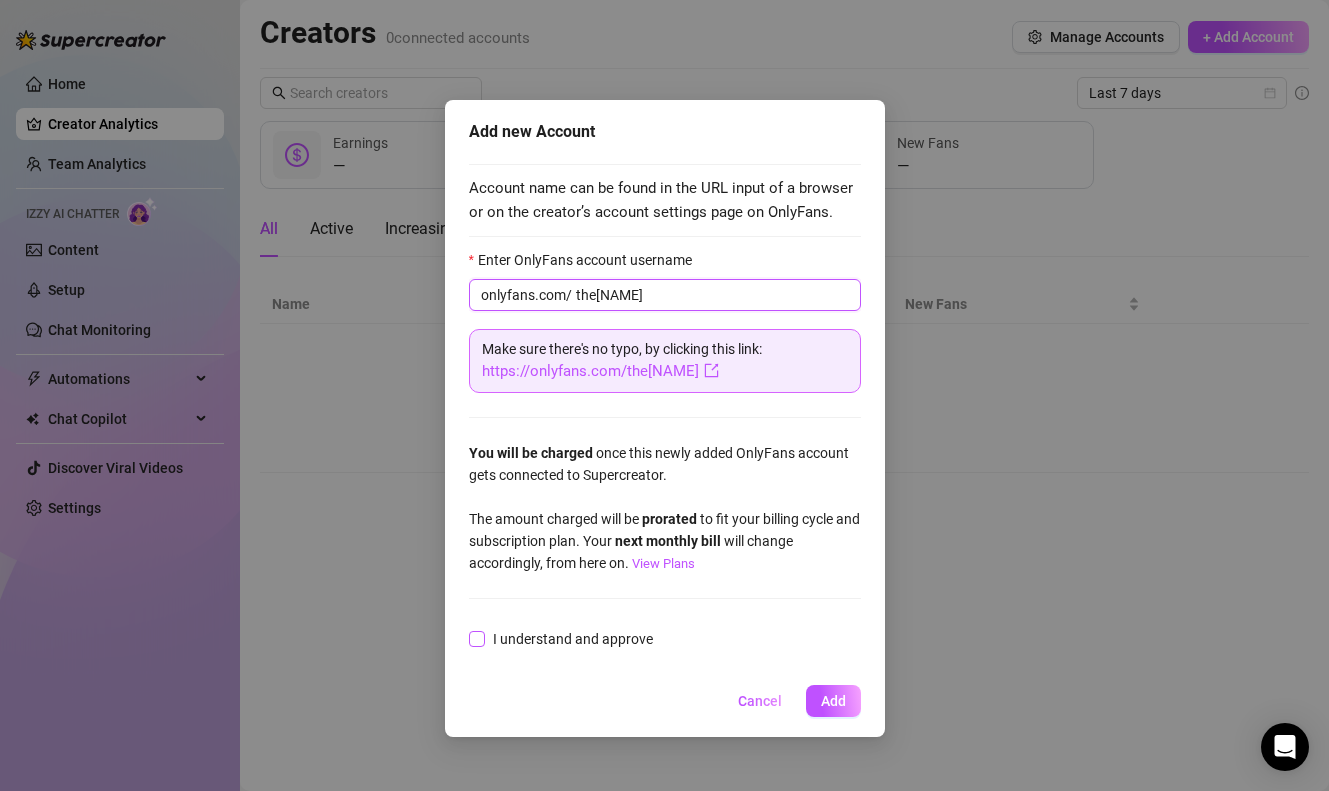type on "thestephenVIP" 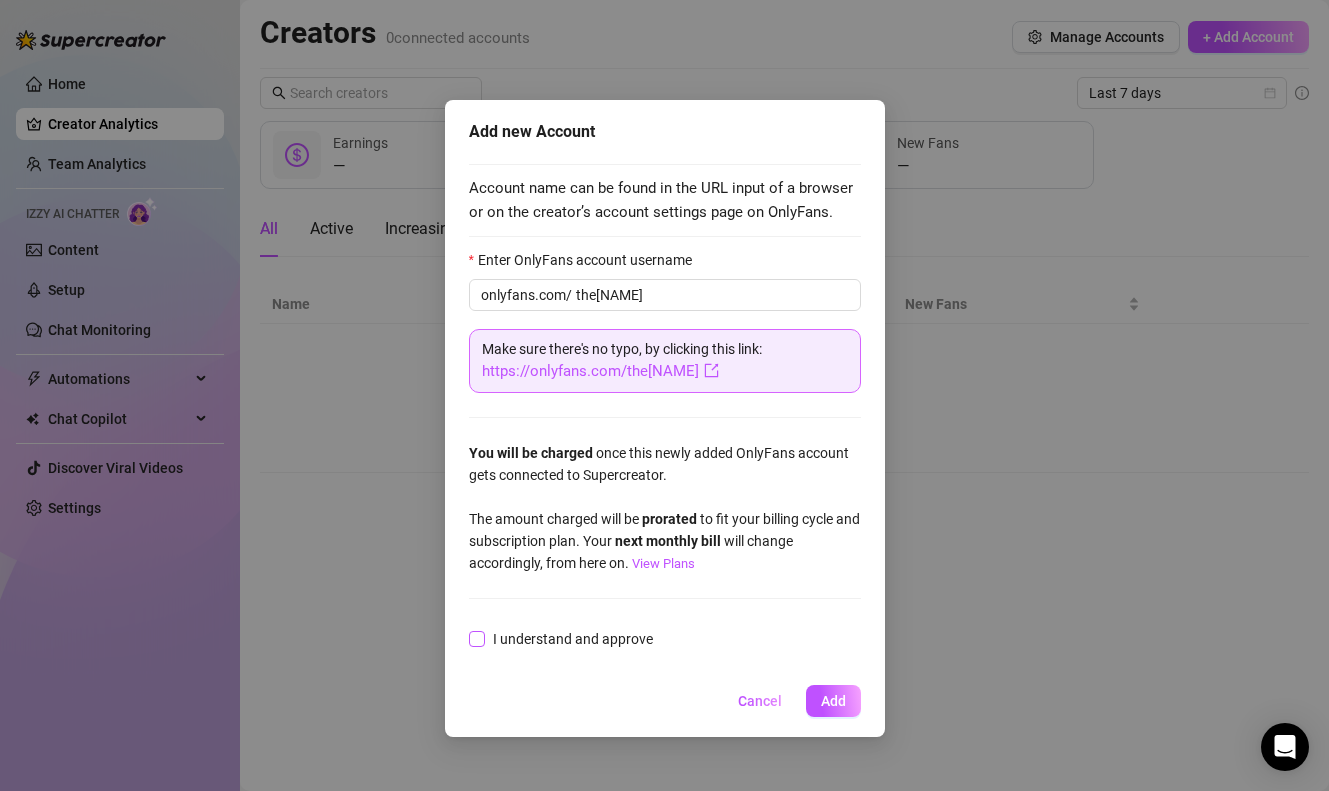 click on "I understand and approve" at bounding box center [476, 638] 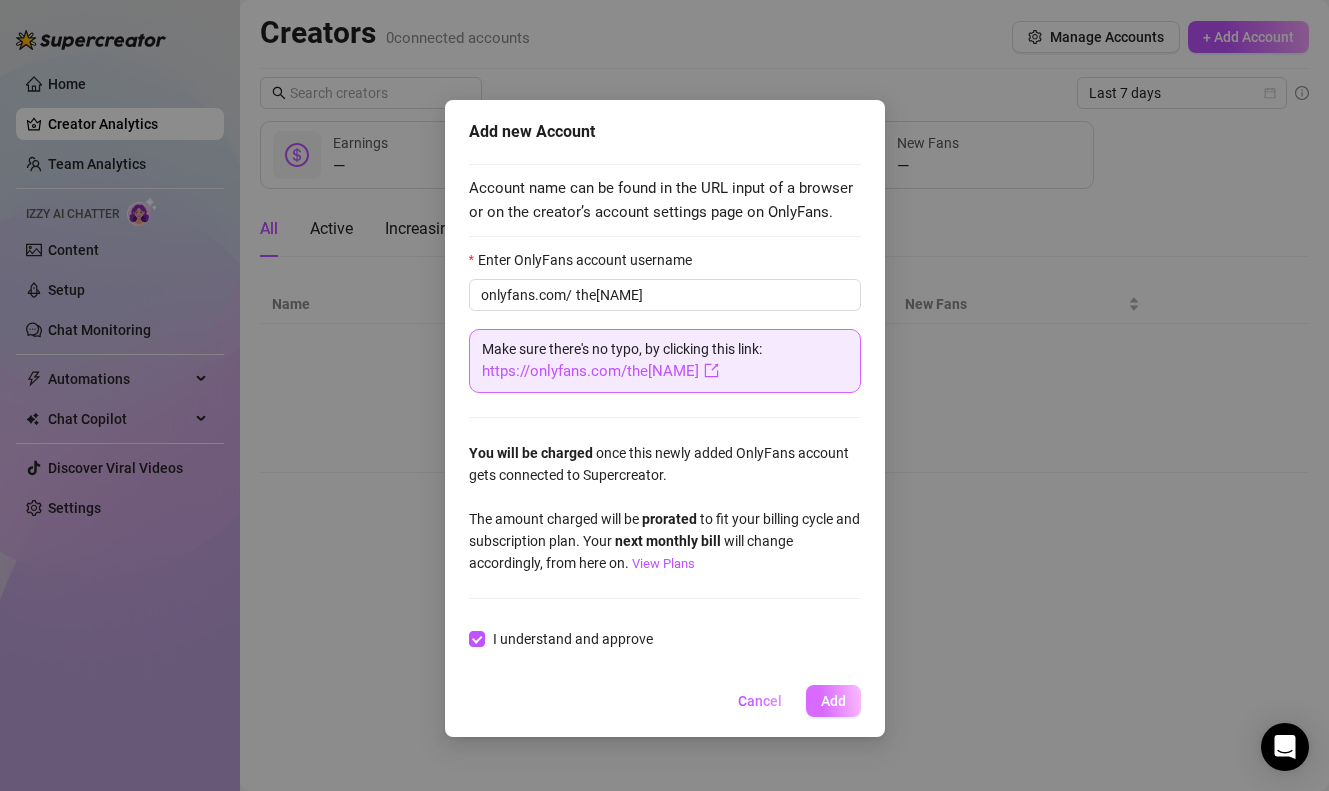 click on "Add" at bounding box center (833, 701) 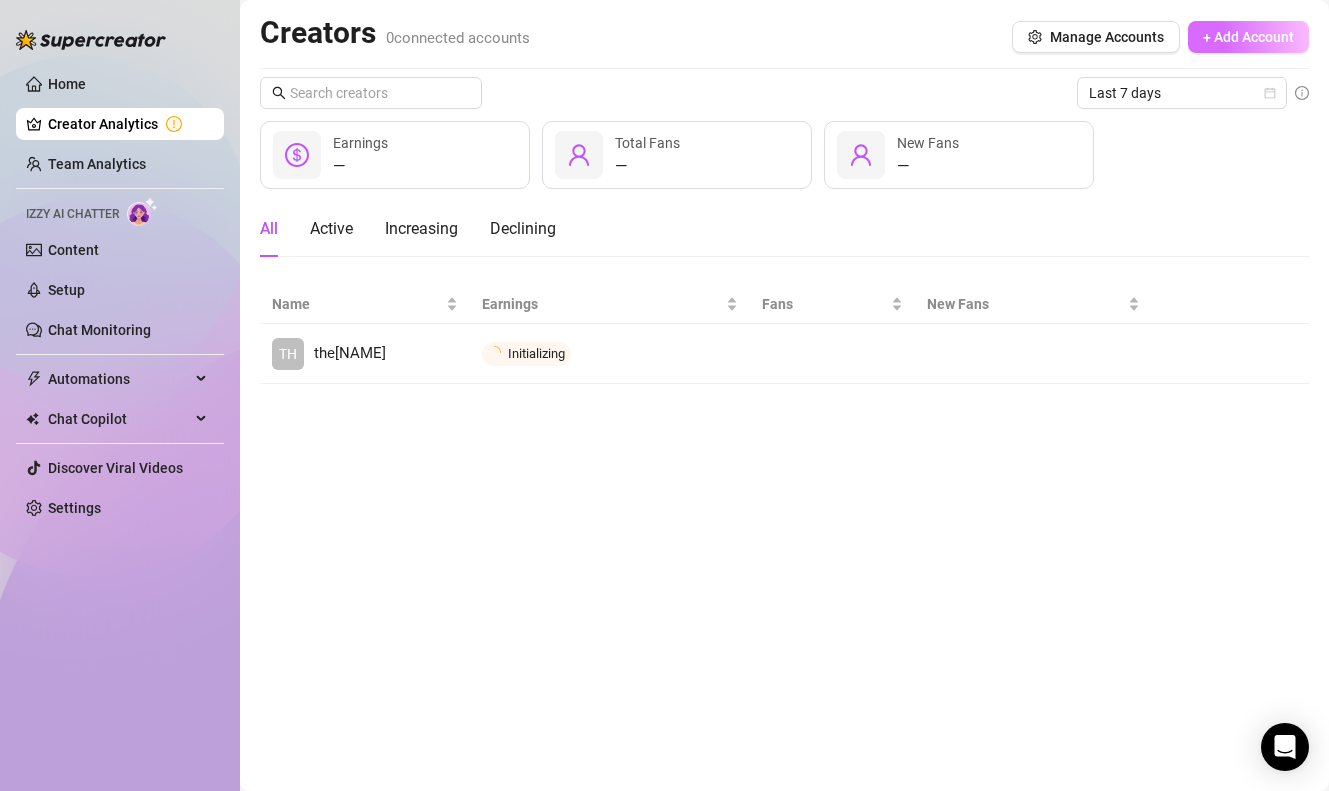 click on "+ Add Account" at bounding box center [1248, 37] 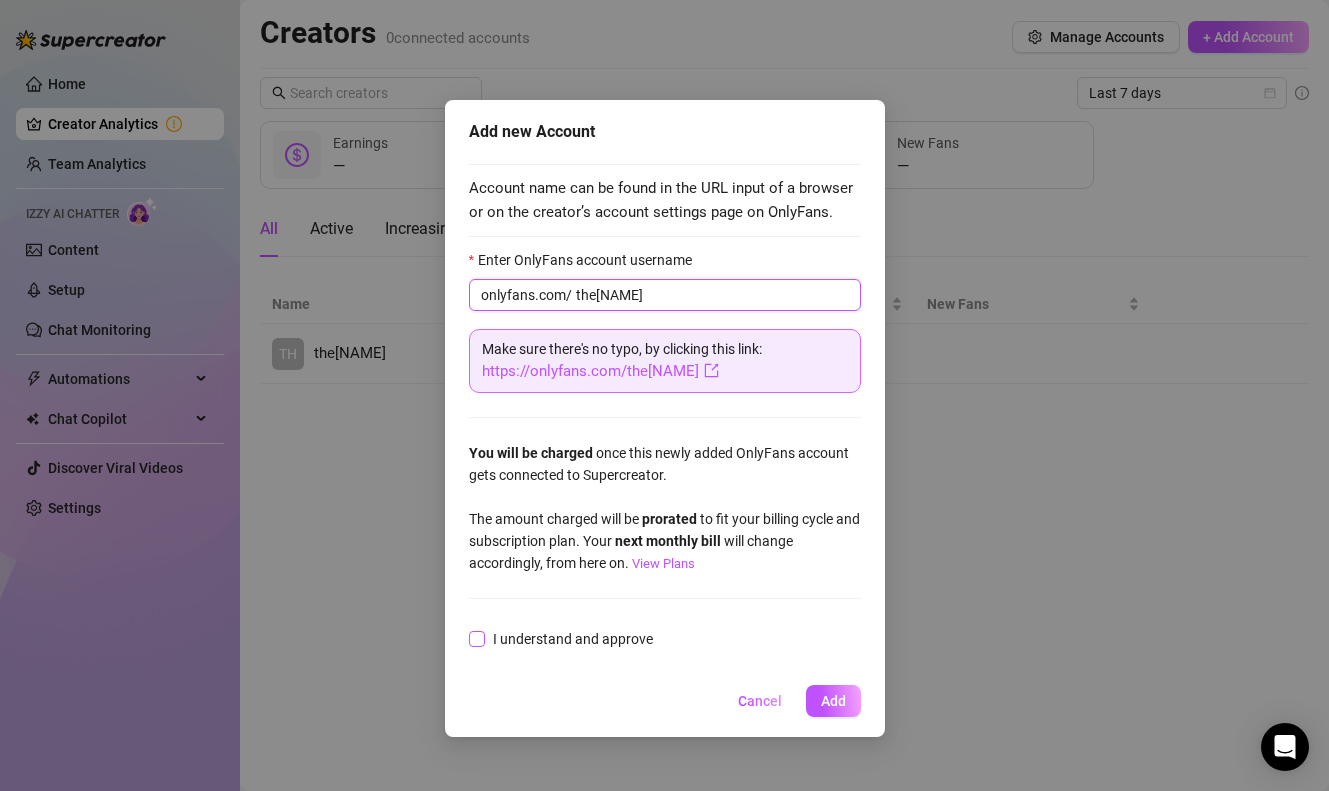 type on "[USERNAME]" 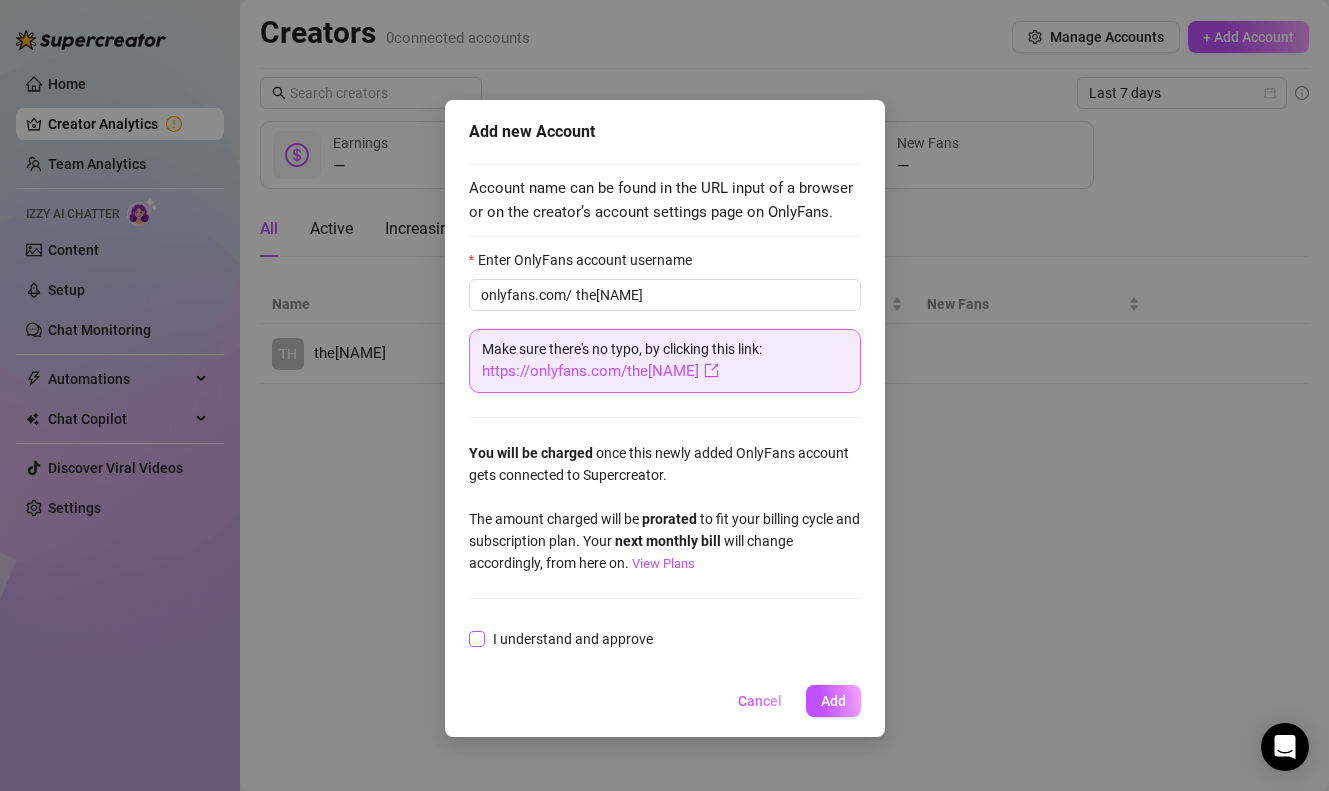 click on "I understand and approve" at bounding box center (476, 638) 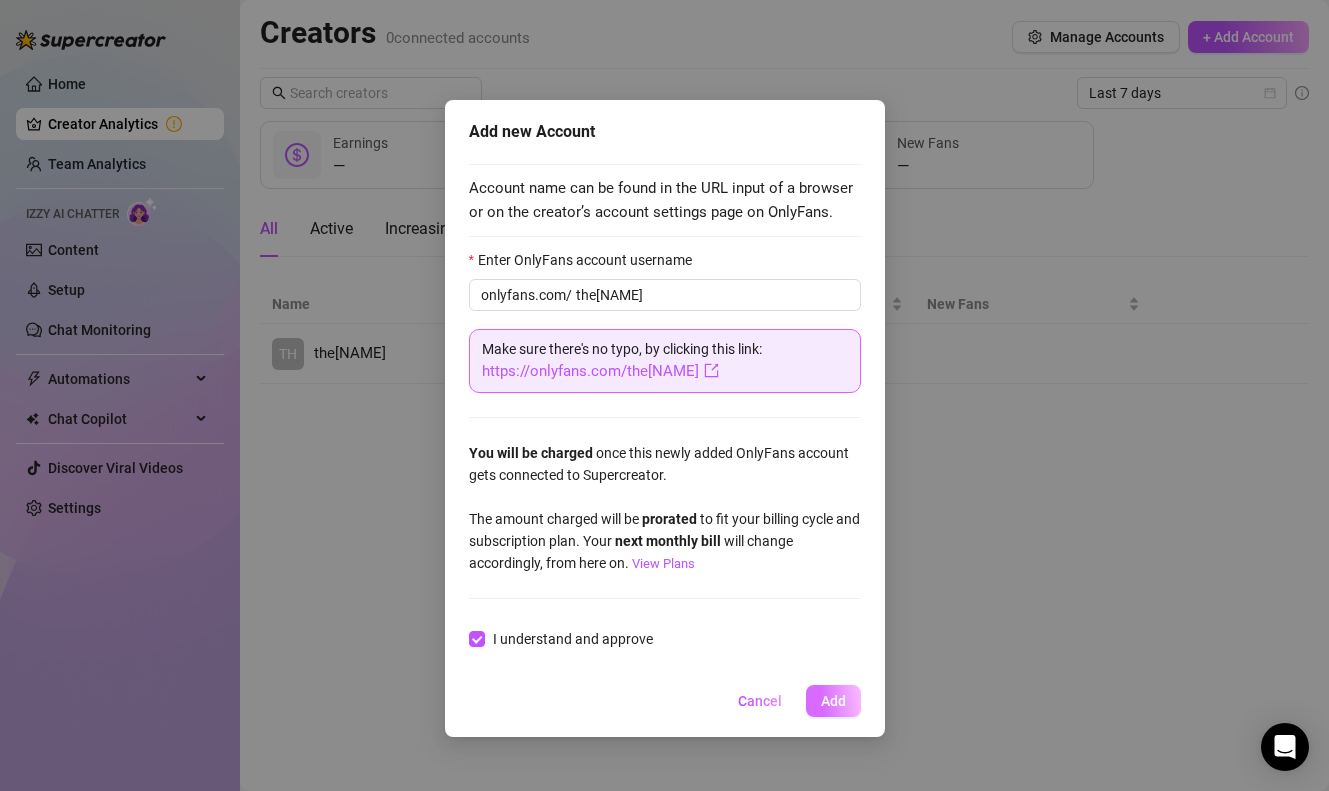click on "Add" at bounding box center (833, 701) 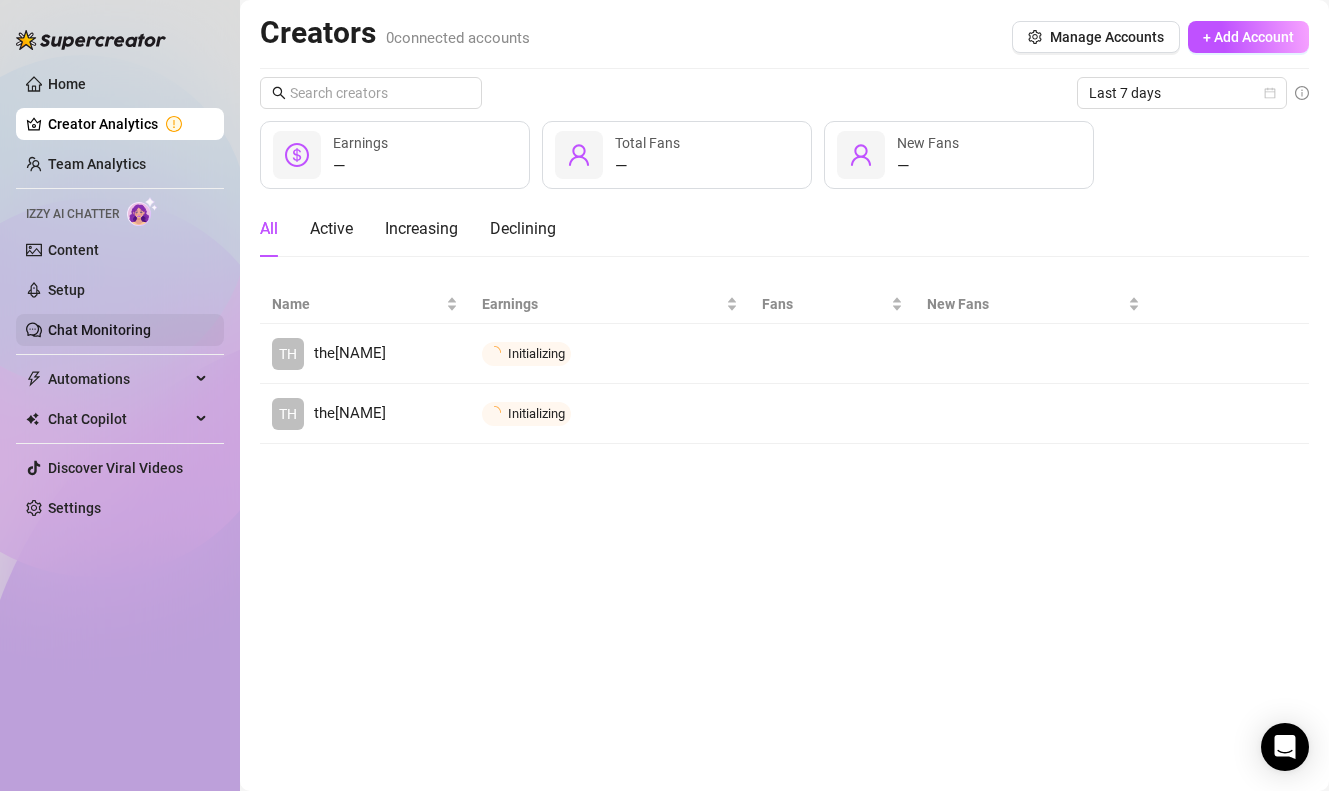 click on "Chat Monitoring" at bounding box center (99, 330) 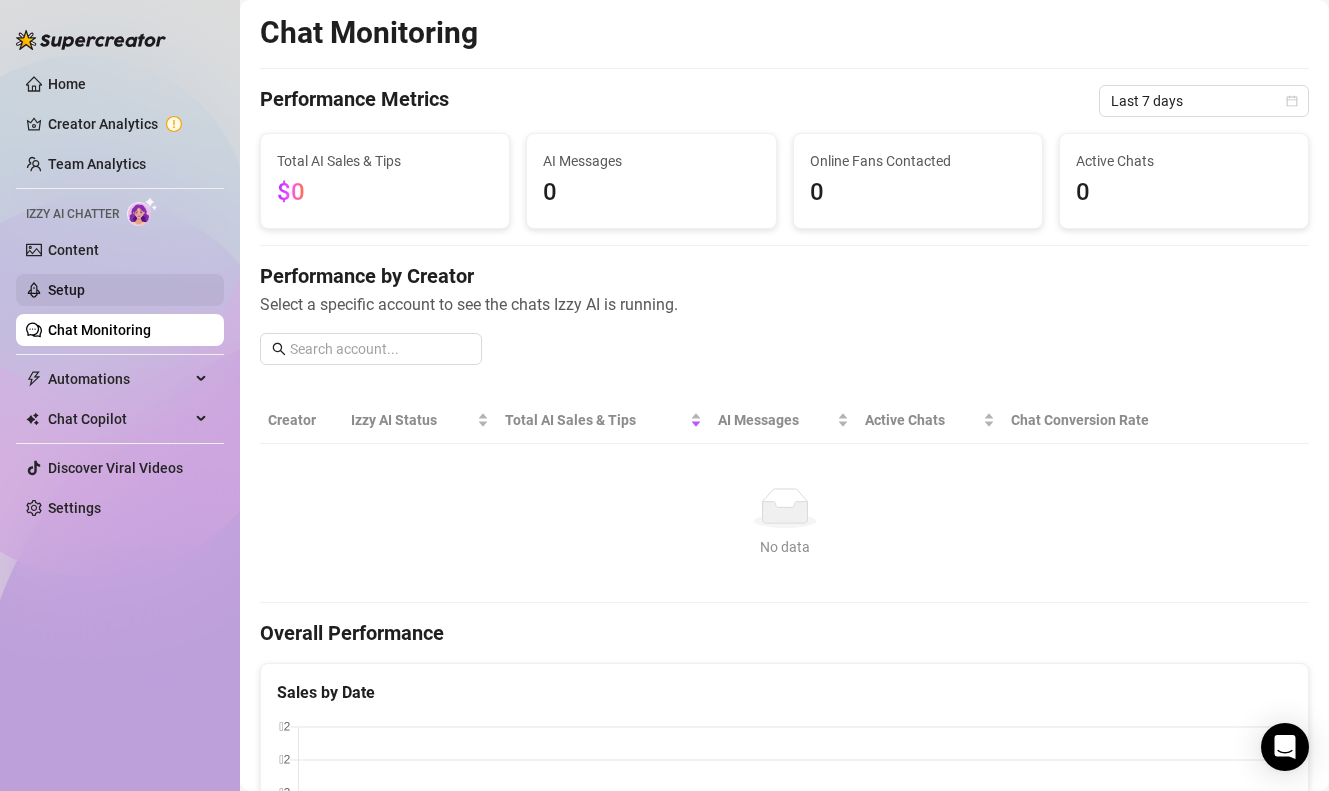 click on "Setup" at bounding box center [66, 290] 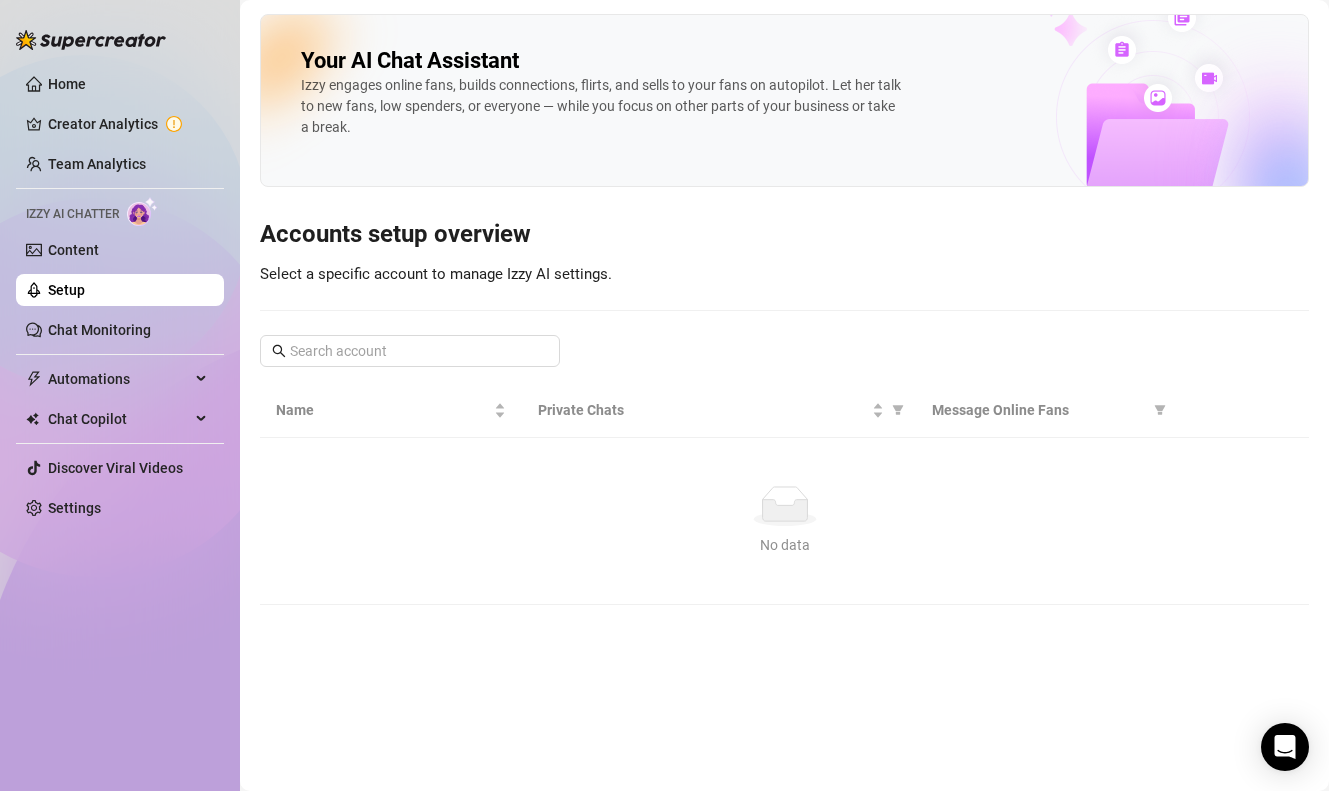 click 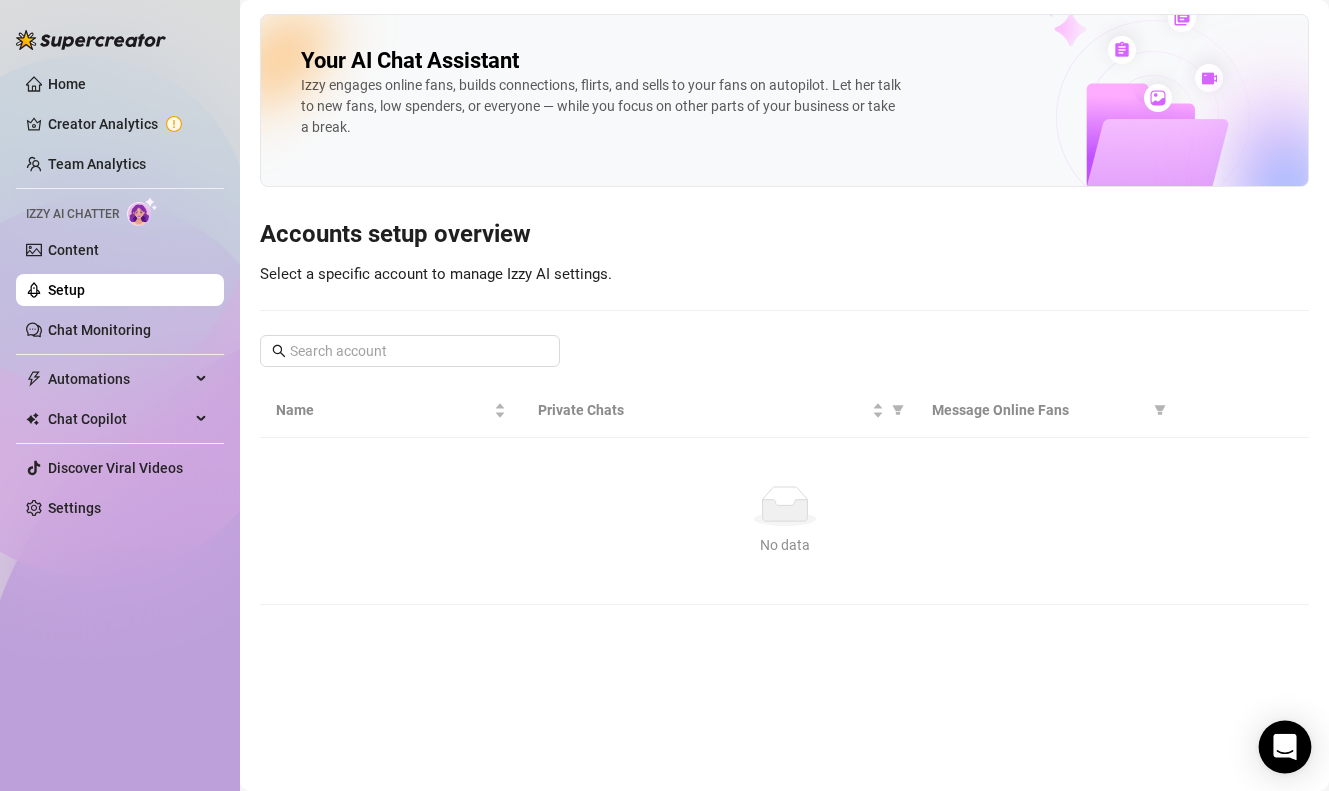 click at bounding box center (1285, 747) 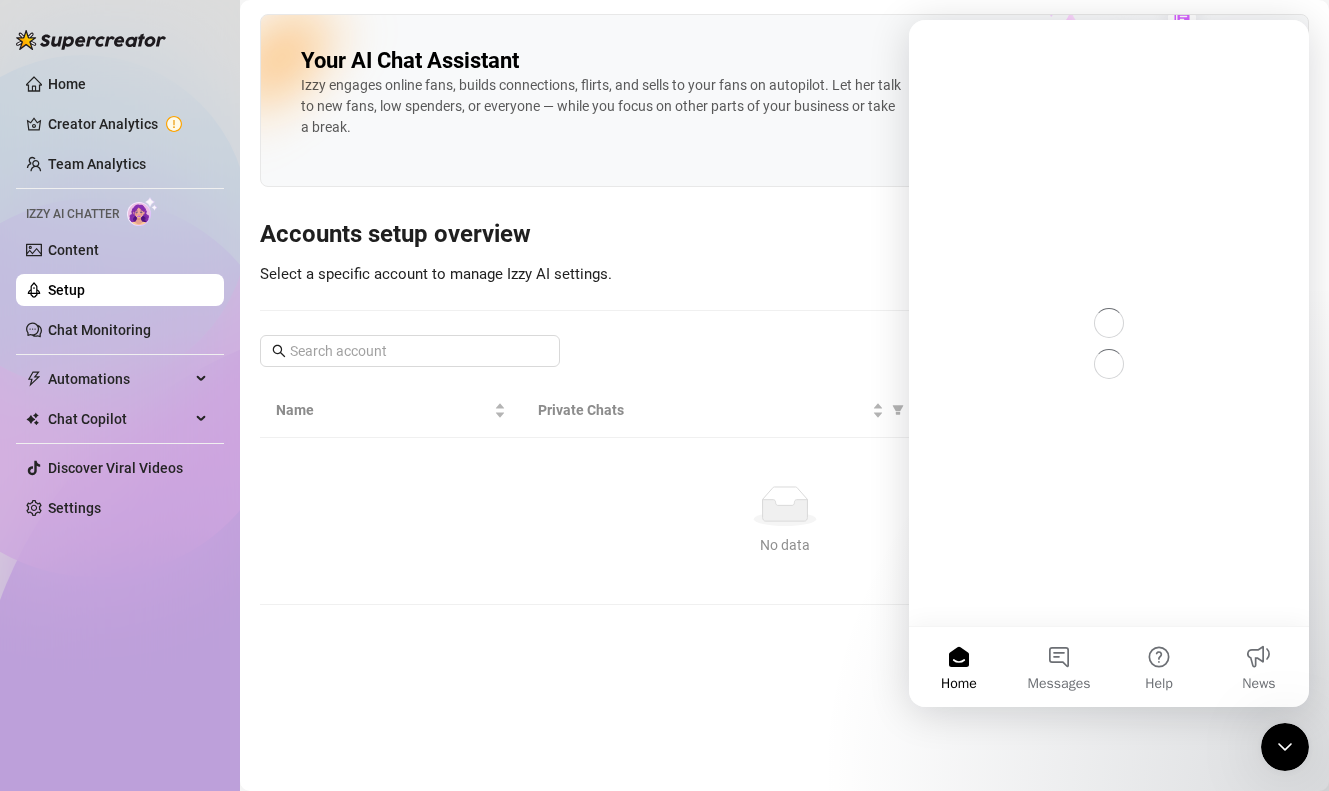 scroll, scrollTop: 0, scrollLeft: 0, axis: both 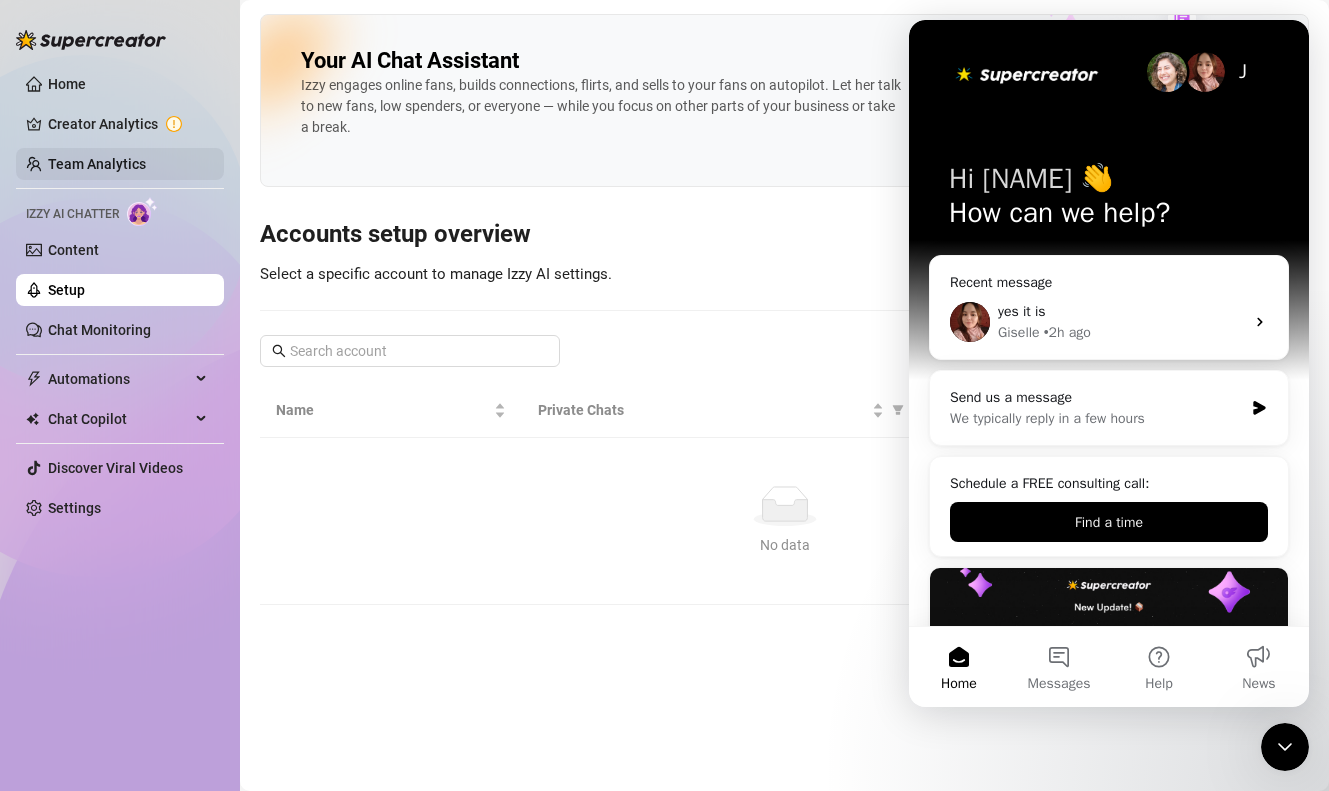 click on "Team Analytics" at bounding box center (97, 164) 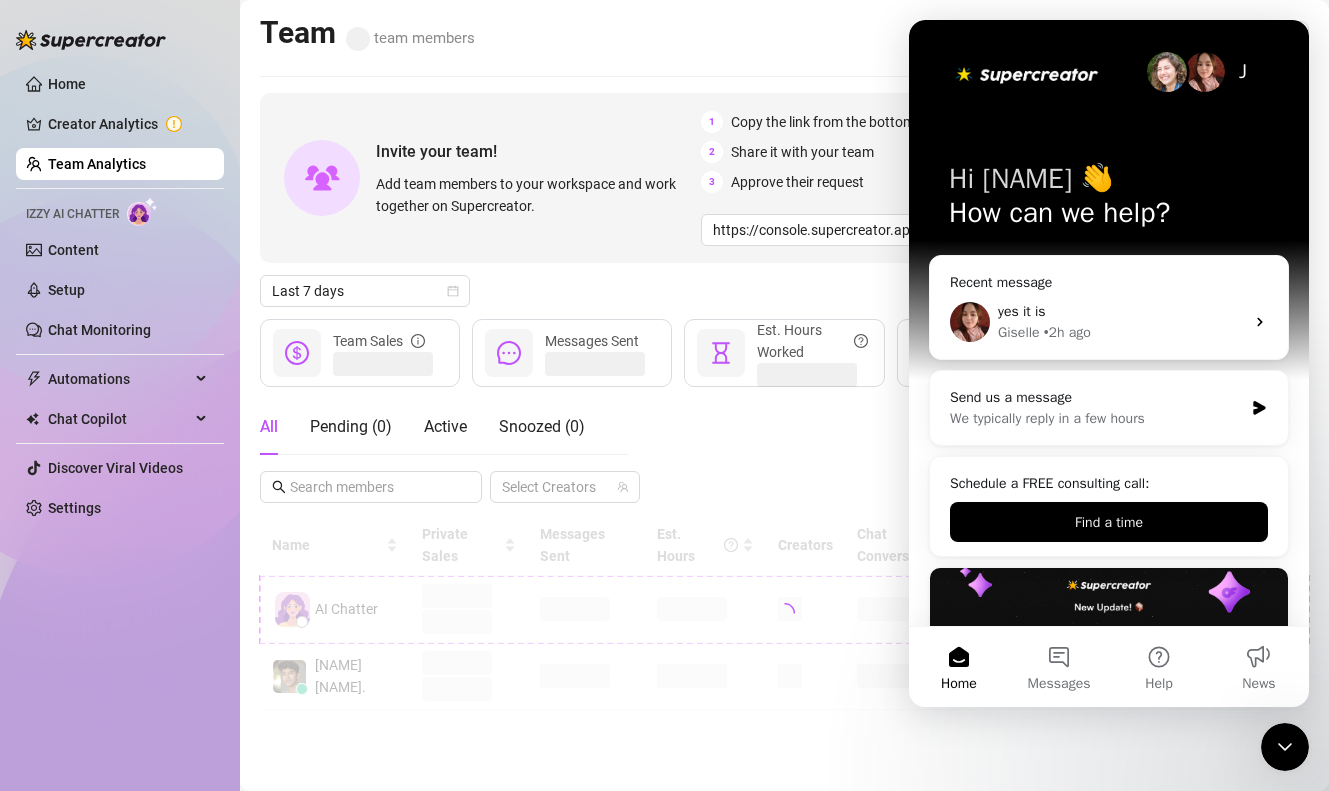 click on "Team   team members Manage Team & Permissions Invite your team! Add team members to your workspace and work together on Supercreator. 1 Copy the link from the bottom 2 Share it with your team 3 Approve their request https://console.supercreator.app/invite?code=9RqyMs8AmRWcEOAWLm9NCz9M0km2&workspace=Stephen%20Oscar Copy Link Last 7 days Team Sales Messages Sent Est. Hours Worked Team Profits Payouts All Pending ( 0 ) Active Snoozed ( 0 )   Select Creators Name Private Sales Messages Sent Est. Hours  Creators Chat Conversion Salary Profitability AI Chatter Stephen O. Set wage —" at bounding box center [784, 395] 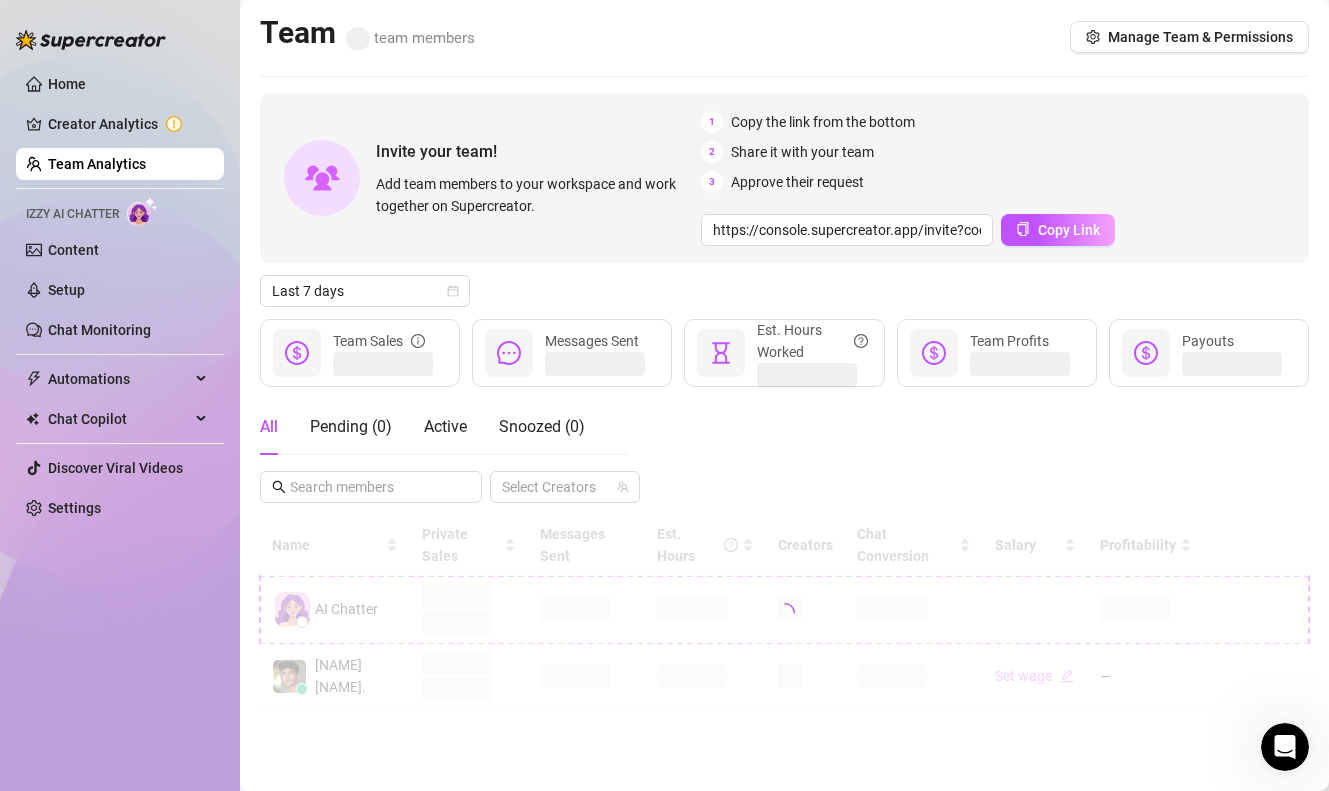 scroll, scrollTop: 0, scrollLeft: 0, axis: both 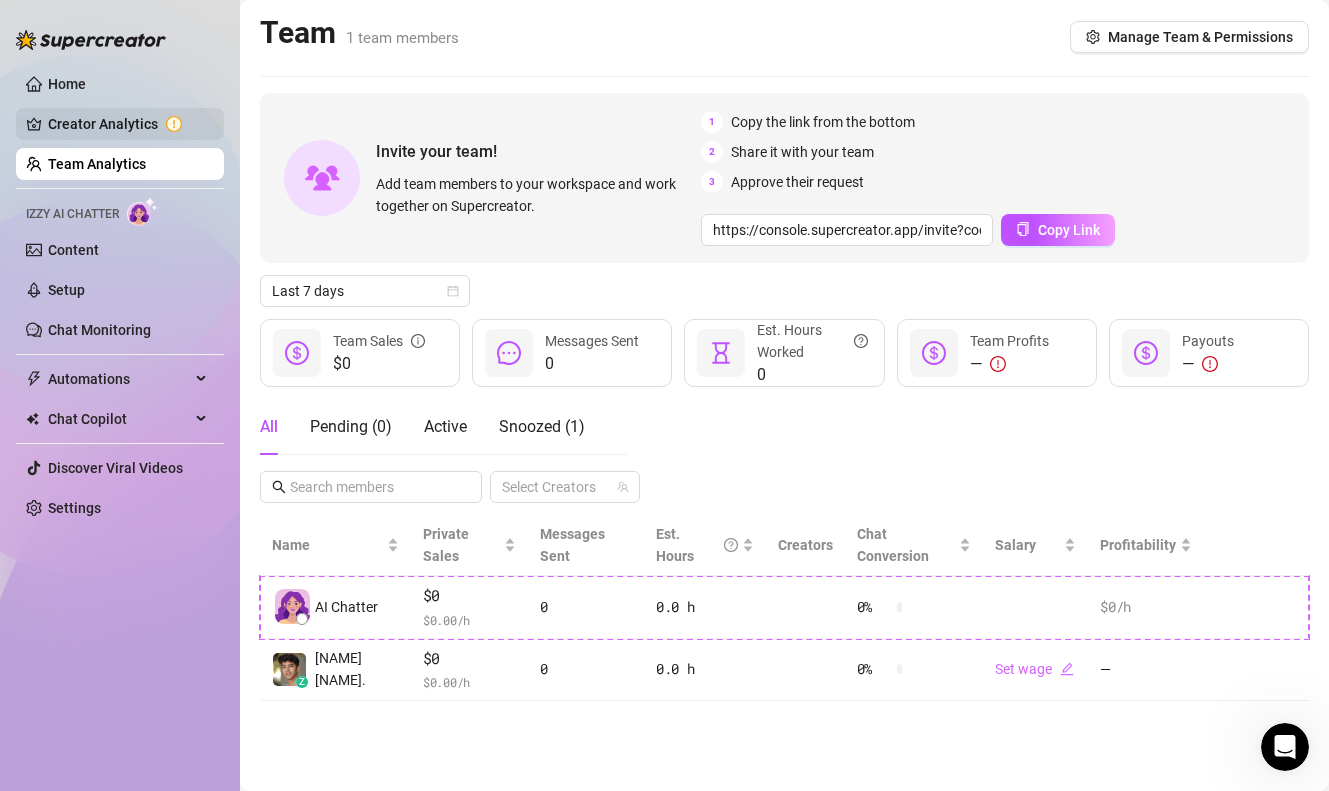 click on "Creator Analytics" at bounding box center (128, 124) 